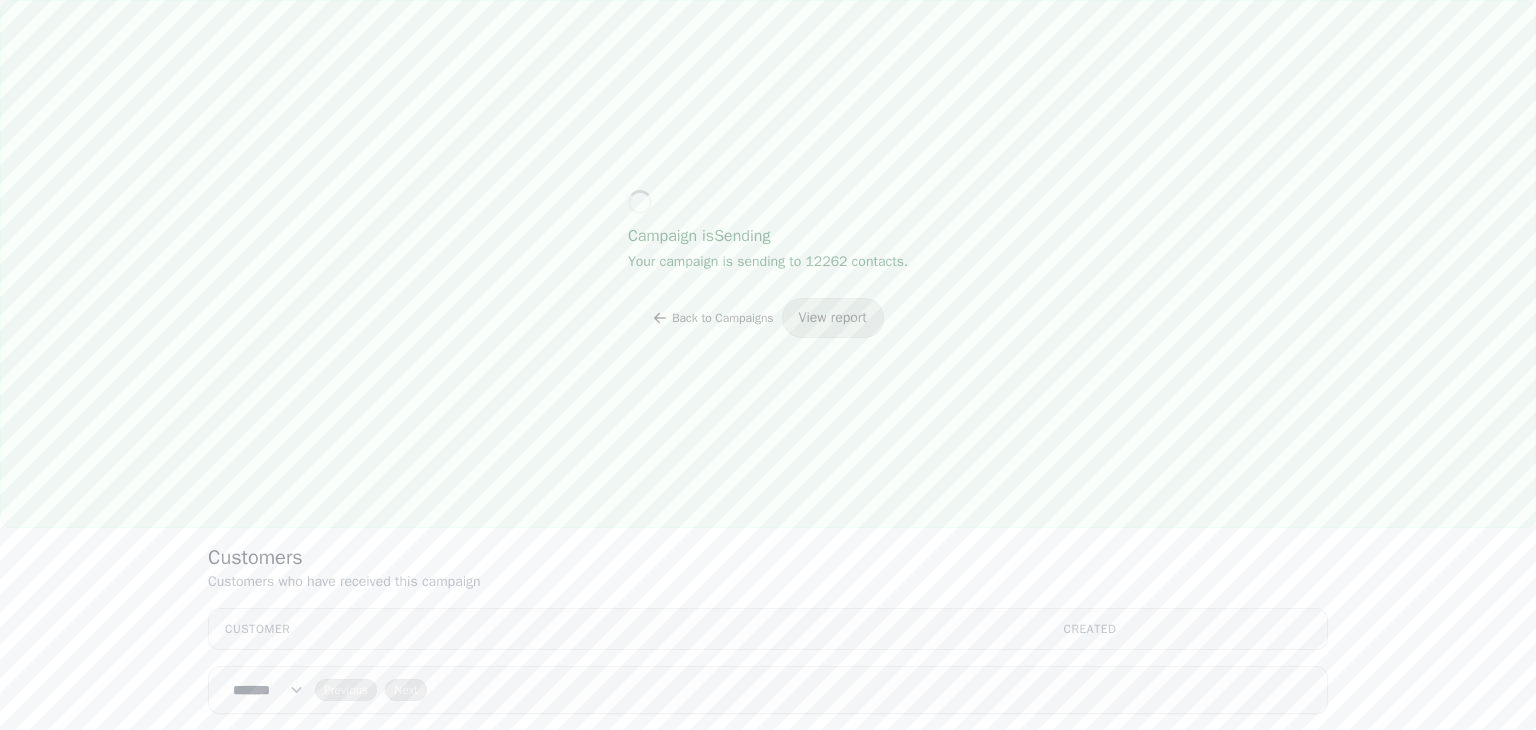 select on "**" 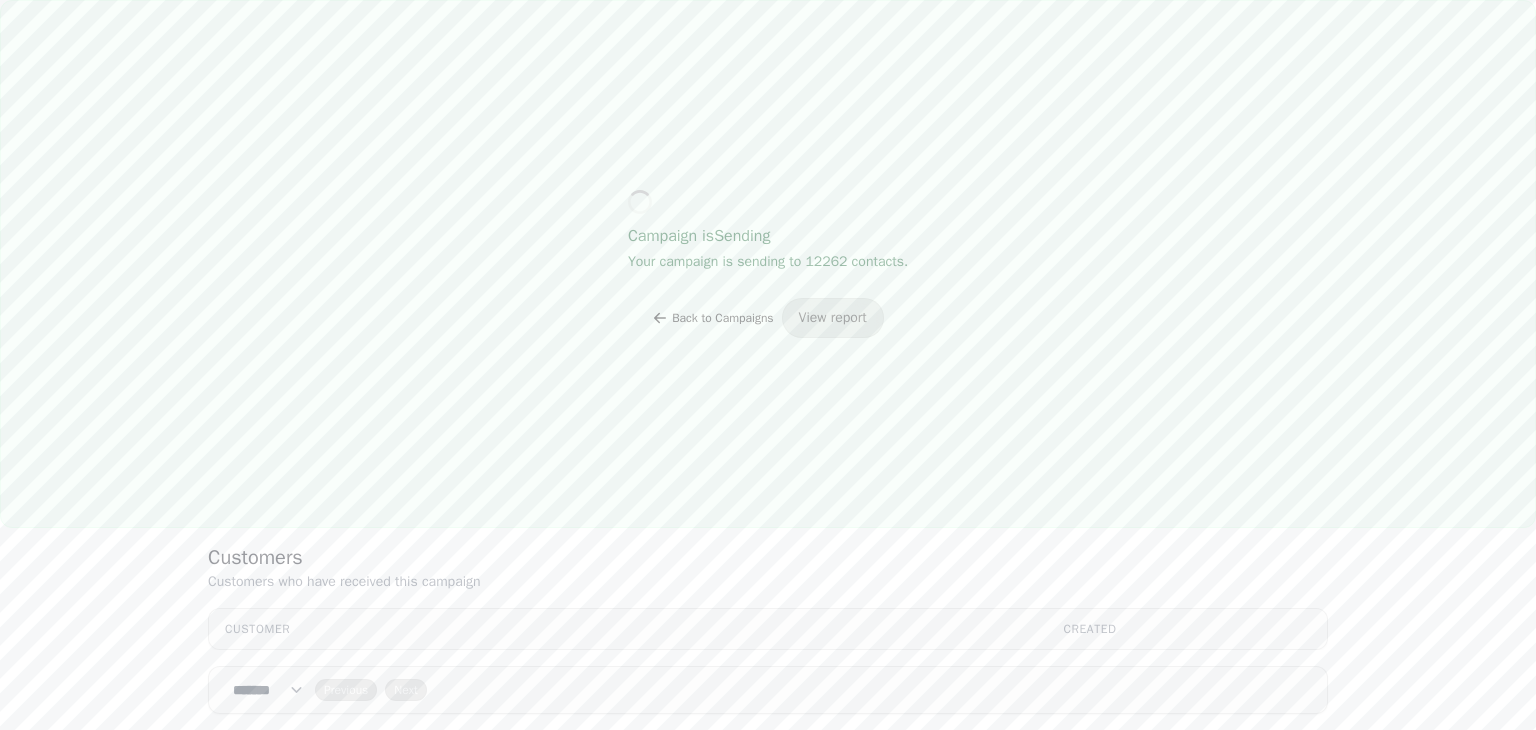 click on "Back to Campaigns" at bounding box center [722, 318] 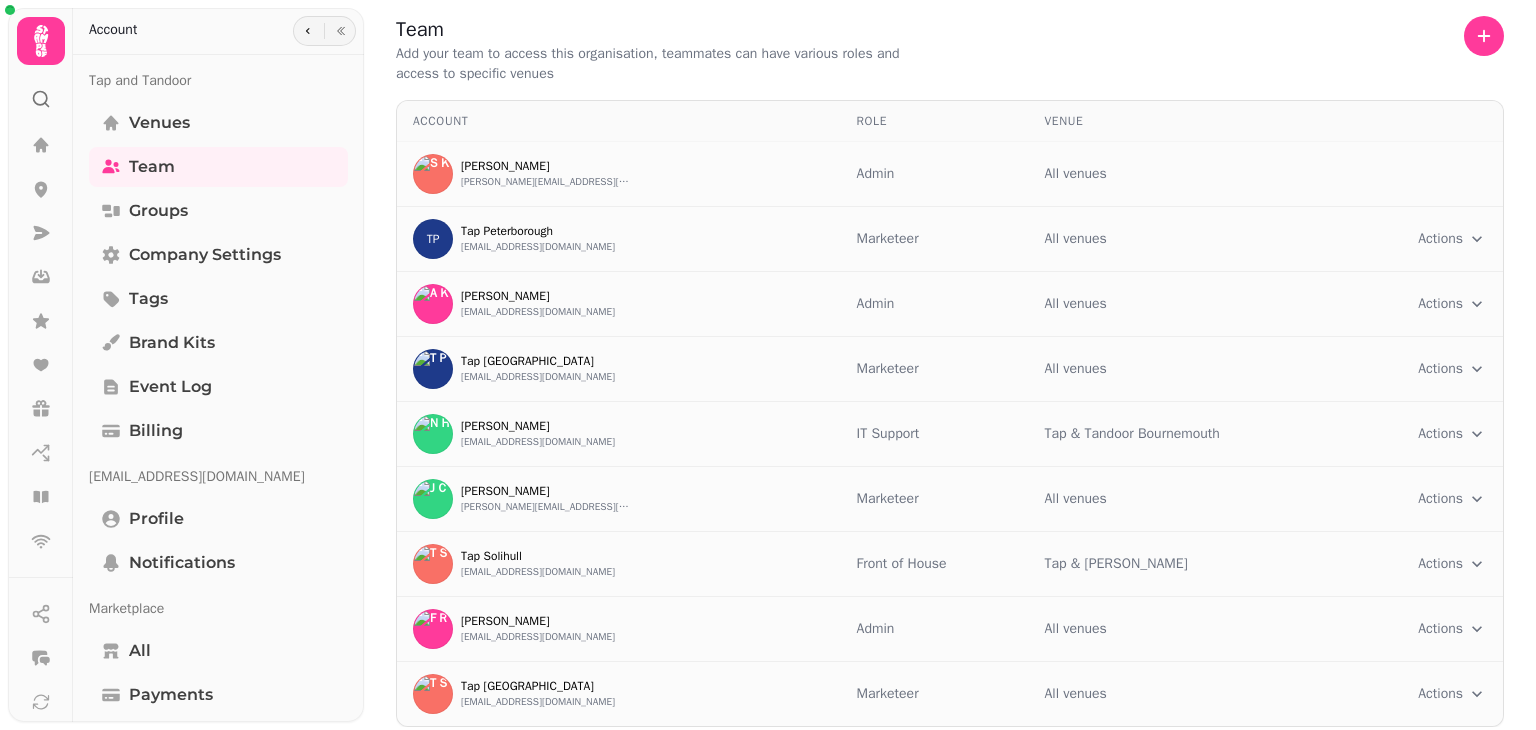 scroll, scrollTop: 0, scrollLeft: 0, axis: both 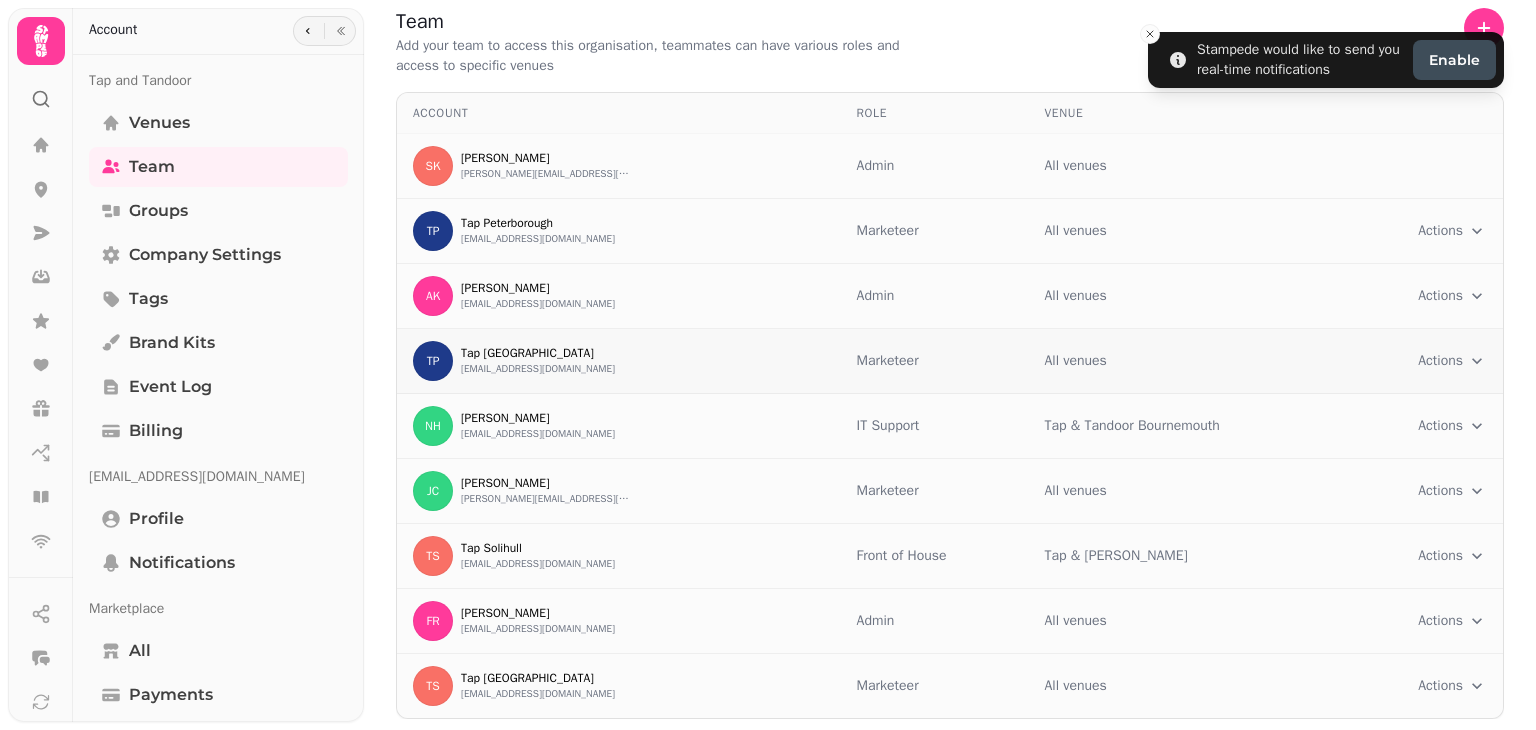 click on "Actions Toggle menu" at bounding box center [1425, 361] 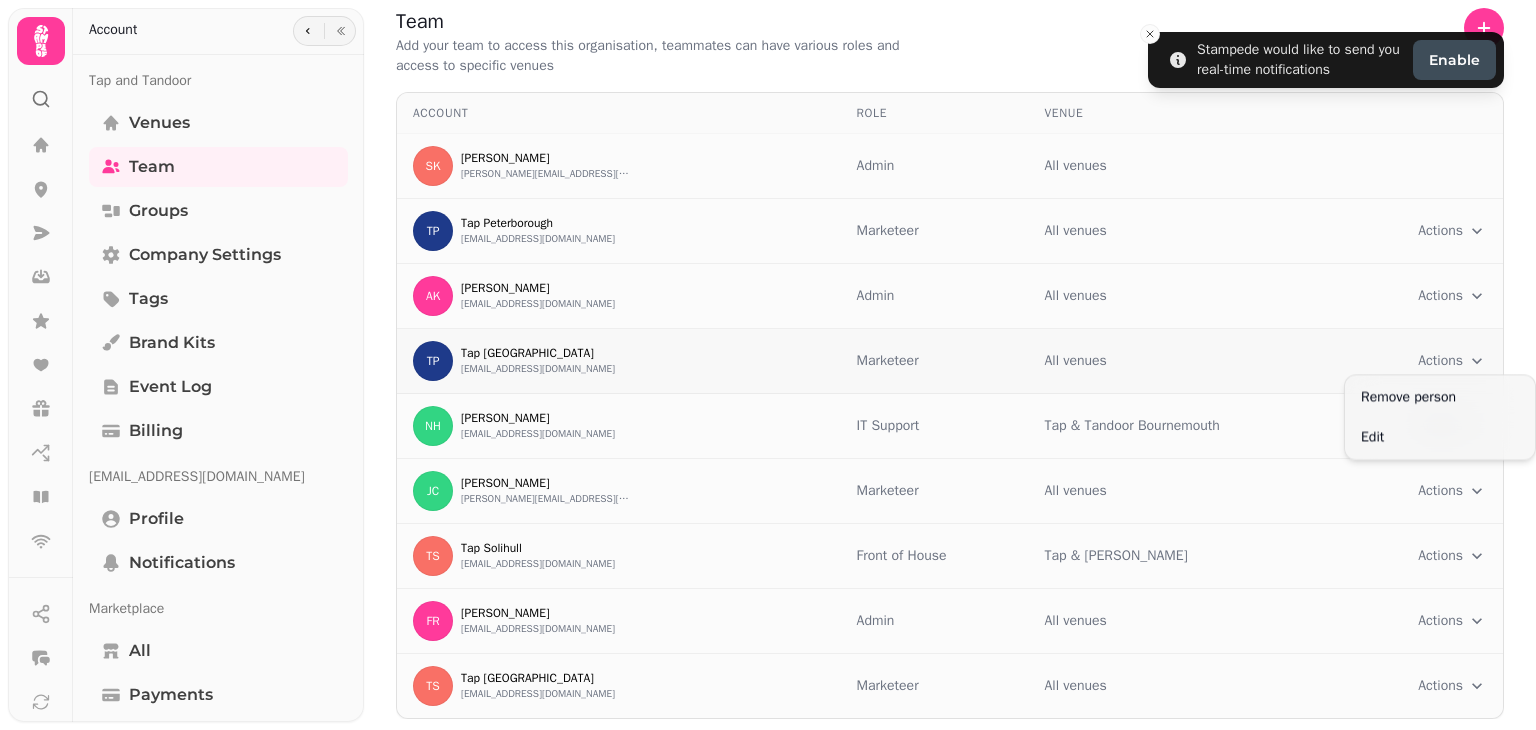 click on "Stampede would like to send you real-time notifications Enable Team Add your team to access this organisation, teammates can have various roles and access to specific venues Account Role Venue SK [PERSON_NAME] [PERSON_NAME][EMAIL_ADDRESS][DOMAIN_NAME] Admin All venues [GEOGRAPHIC_DATA] [EMAIL_ADDRESS][DOMAIN_NAME] Marketeer All venues Actions Toggle menu AK [PERSON_NAME] [PERSON_NAME][EMAIL_ADDRESS][PERSON_NAME][DOMAIN_NAME] Admin All venues Actions Toggle menu [GEOGRAPHIC_DATA] [GEOGRAPHIC_DATA] [EMAIL_ADDRESS][DOMAIN_NAME] Marketeer All venues Actions Toggle menu NH [PERSON_NAME] [EMAIL_ADDRESS][DOMAIN_NAME] IT Support Tap & Tandoor Bournemouth Actions Toggle menu [PERSON_NAME] Cheetham [EMAIL_ADDRESS][DOMAIN_NAME] Marketeer All venues Actions Toggle menu TS Tap Solihull [EMAIL_ADDRESS][DOMAIN_NAME] Front of House Tap & Tandoor Solihull Actions Toggle menu FR [PERSON_NAME] [EMAIL_ADDRESS][DOMAIN_NAME] Admin All venues Actions Toggle menu TS Tap [GEOGRAPHIC_DATA] [EMAIL_ADDRESS][DOMAIN_NAME] Marketeer All venues Actions Toggle menu Invites Status Invite to" at bounding box center [768, 365] 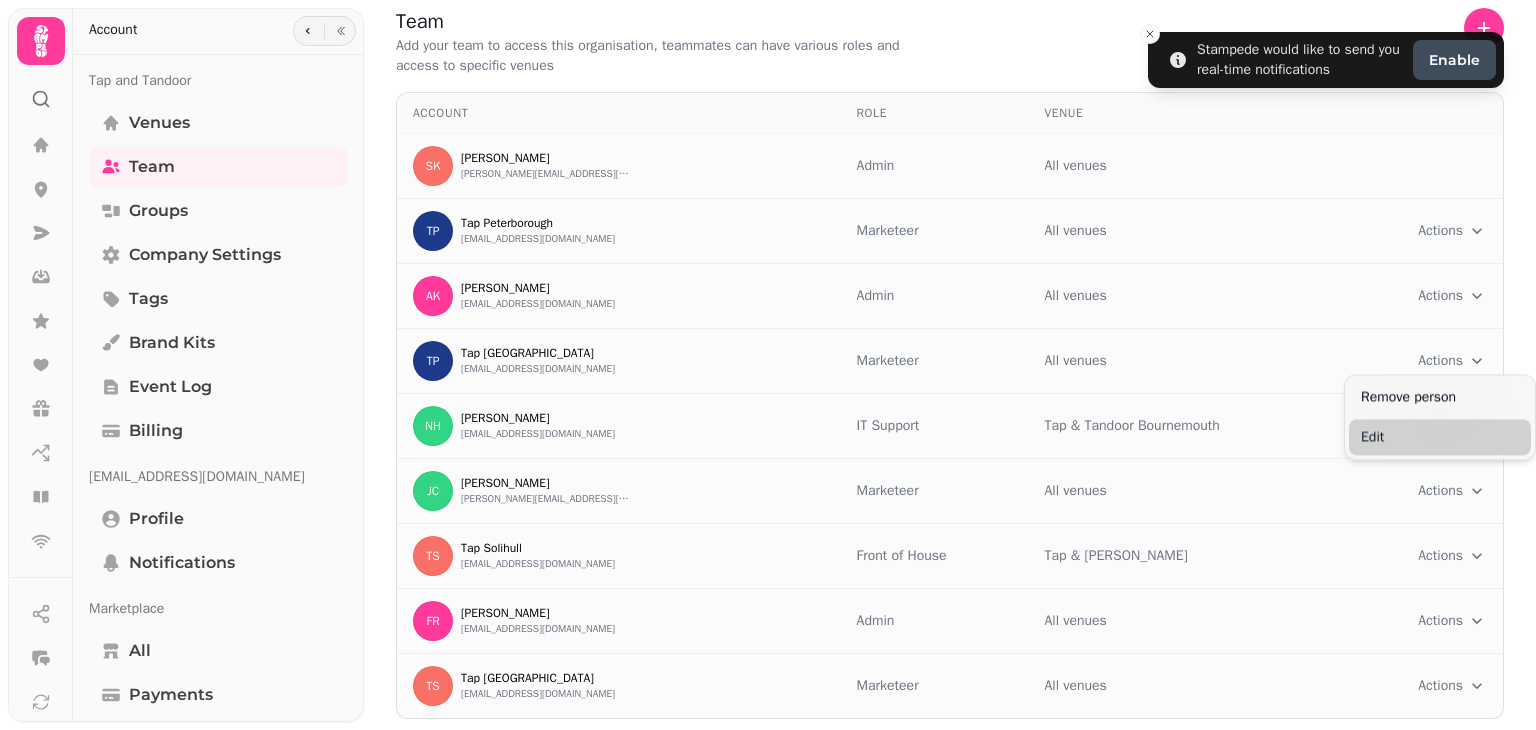 click on "Edit" at bounding box center [1440, 437] 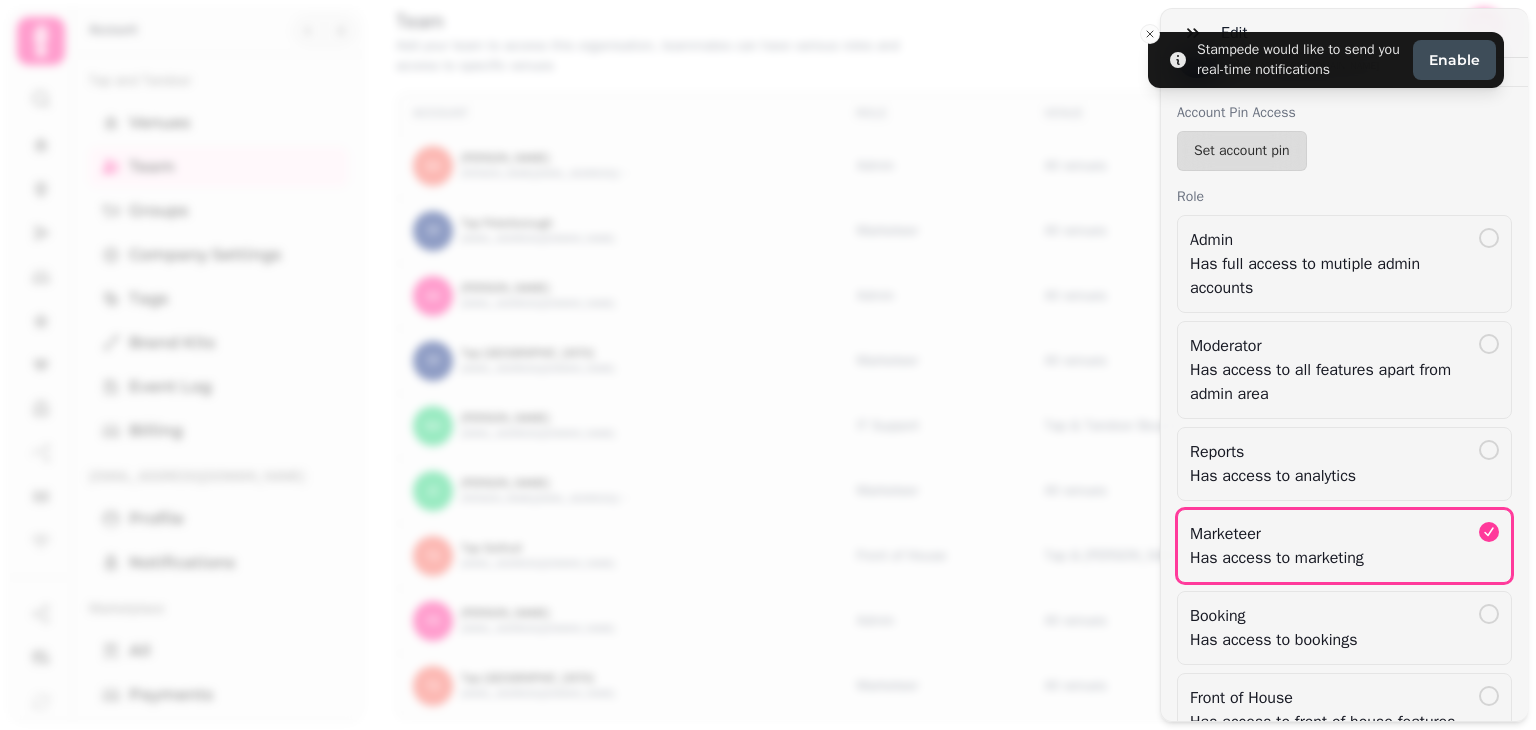 scroll, scrollTop: 0, scrollLeft: 0, axis: both 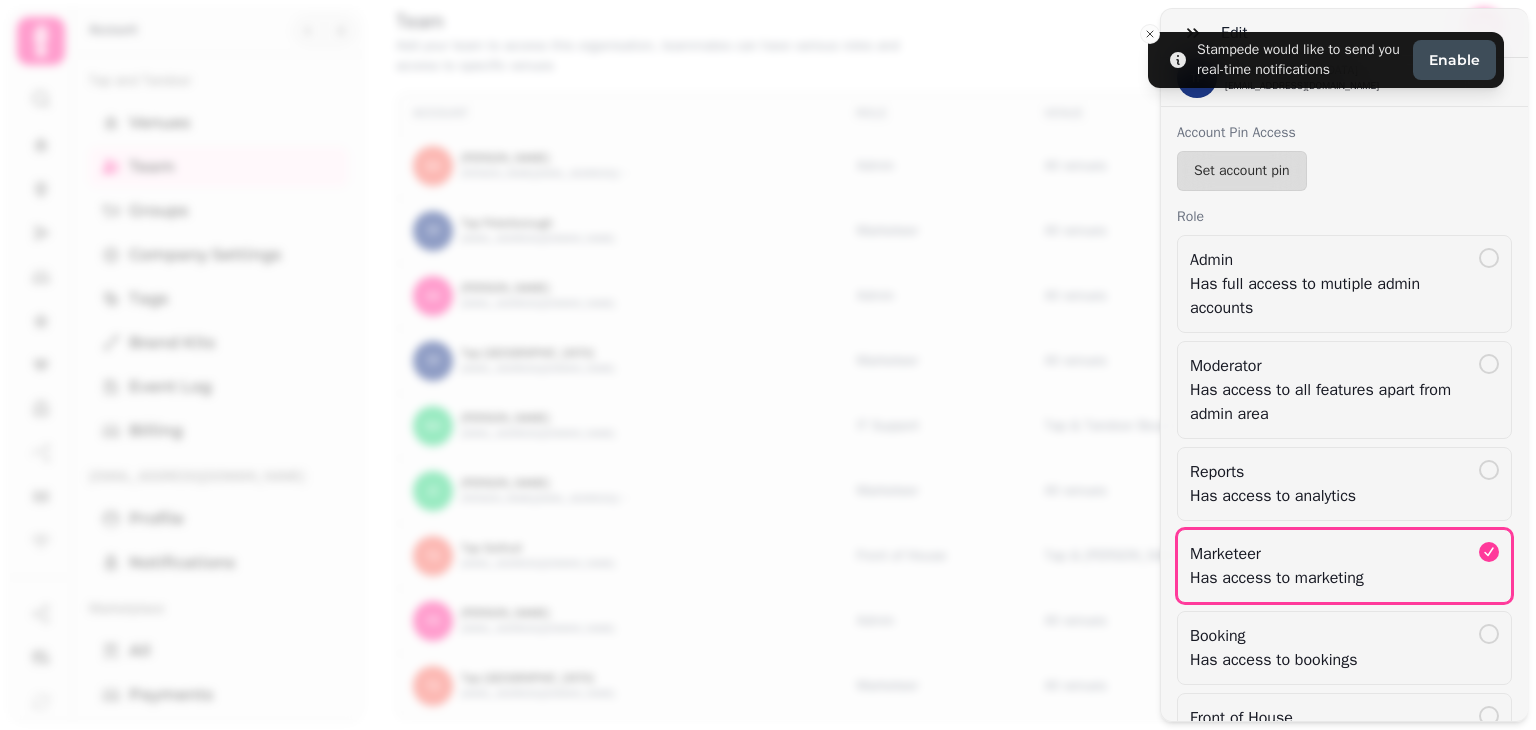 click on "Edit TP Tap [GEOGRAPHIC_DATA] [EMAIL_ADDRESS][DOMAIN_NAME] Account Pin Access Set account pin Role Admin Has full access to mutiple admin accounts Moderator Has access to all features apart from admin area Reports Has access to analytics Marketeer Has access to marketing Booking Has access to bookings Front of House Has access to front-of-house features only IT Support Has access to IT support features only Venue Access Tap & Tandoor Solihull Tap & Tandoor Southampton Tap & Tandoor Portsmouth Tap & Tandoor [GEOGRAPHIC_DATA] Save" at bounding box center [768, 381] 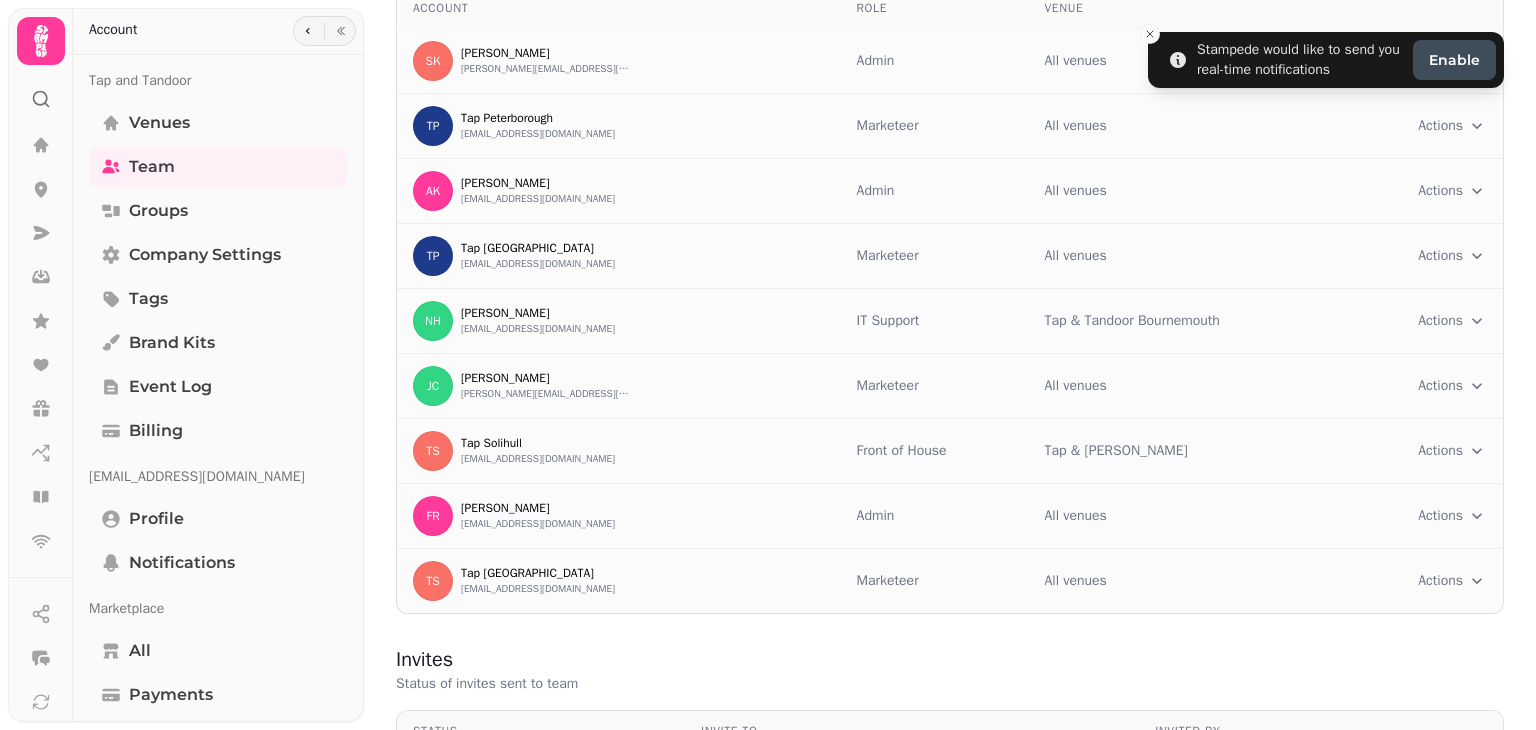 scroll, scrollTop: 120, scrollLeft: 0, axis: vertical 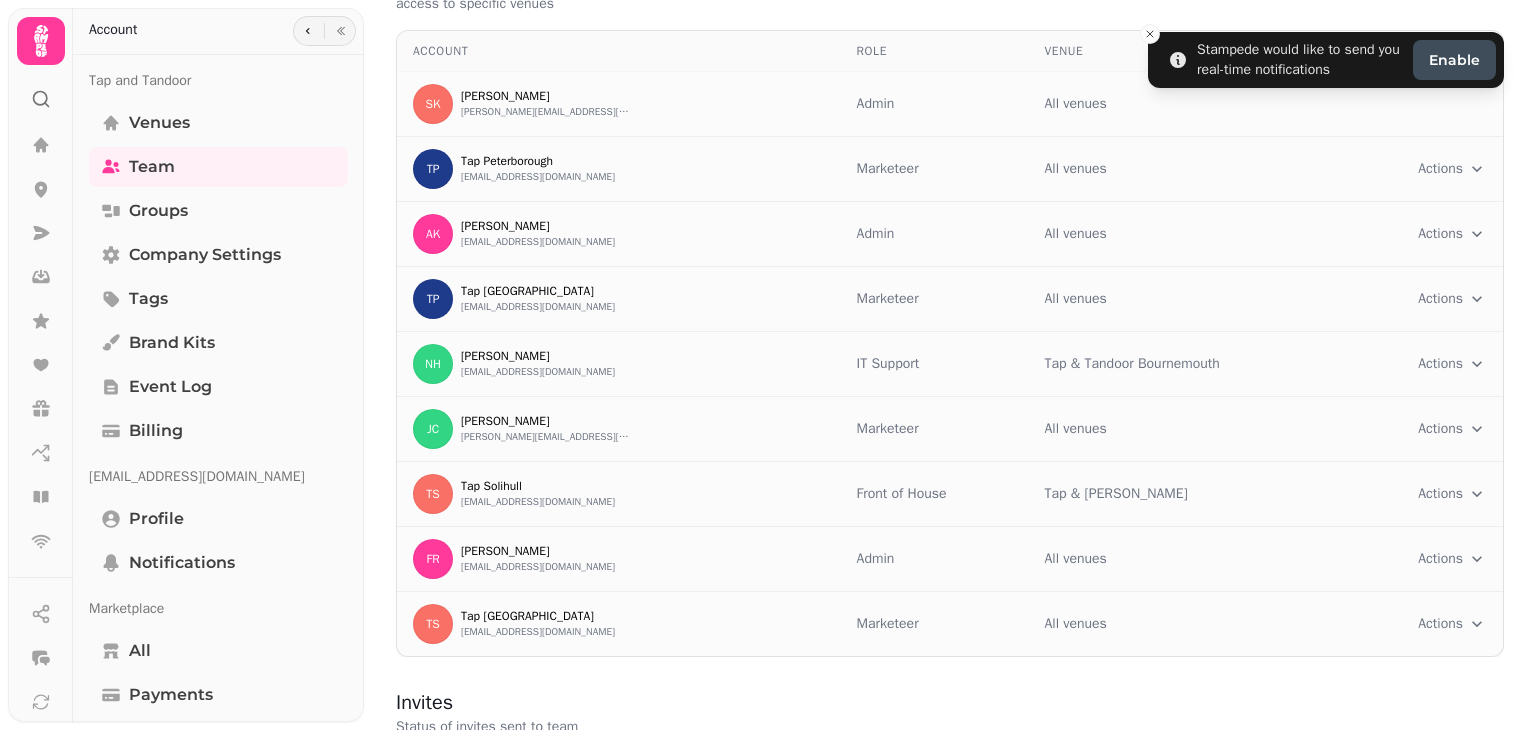 click on "Stampede would like to send you real-time notifications Enable Team Add your team to access this organisation, teammates can have various roles and access to specific venues Account Role Venue SK [PERSON_NAME] [PERSON_NAME][EMAIL_ADDRESS][DOMAIN_NAME] Admin All venues [GEOGRAPHIC_DATA] [EMAIL_ADDRESS][DOMAIN_NAME] Marketeer All venues Actions Toggle menu AK [PERSON_NAME] [PERSON_NAME][EMAIL_ADDRESS][PERSON_NAME][DOMAIN_NAME] Admin All venues Actions Toggle menu [GEOGRAPHIC_DATA] [GEOGRAPHIC_DATA] [EMAIL_ADDRESS][DOMAIN_NAME] Marketeer All venues Actions Toggle menu NH [PERSON_NAME] [EMAIL_ADDRESS][DOMAIN_NAME] IT Support Tap & Tandoor Bournemouth Actions Toggle menu [PERSON_NAME] Cheetham [EMAIL_ADDRESS][DOMAIN_NAME] Marketeer All venues Actions Toggle menu TS Tap Solihull [EMAIL_ADDRESS][DOMAIN_NAME] Front of House Tap & Tandoor Solihull Actions Toggle menu FR [PERSON_NAME] [EMAIL_ADDRESS][DOMAIN_NAME] Admin All venues Actions Toggle menu TS Tap [GEOGRAPHIC_DATA] [EMAIL_ADDRESS][DOMAIN_NAME] Marketeer All venues Actions Toggle menu Invites Status Invite to" at bounding box center [768, 365] 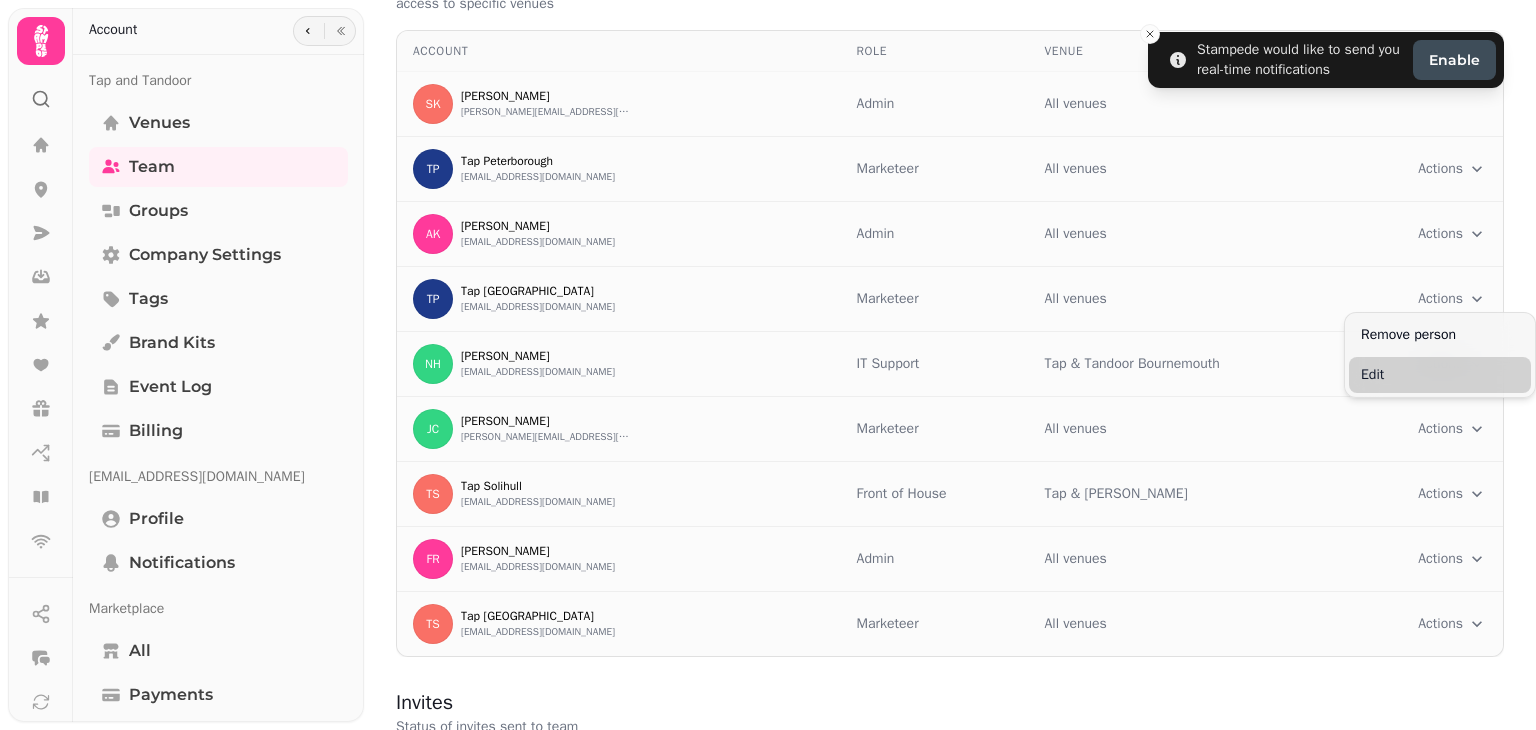 click on "Edit" at bounding box center [1440, 375] 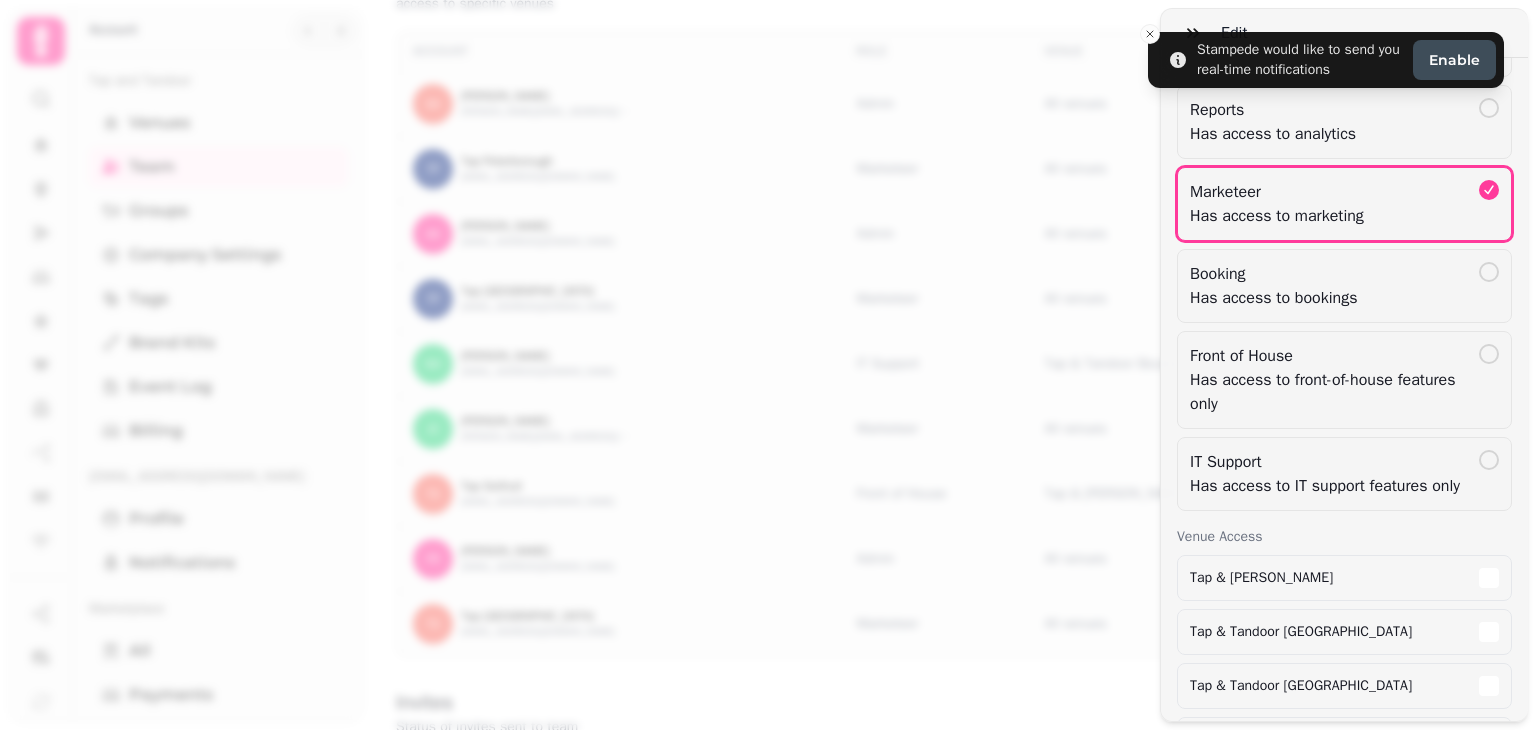 scroll, scrollTop: 427, scrollLeft: 0, axis: vertical 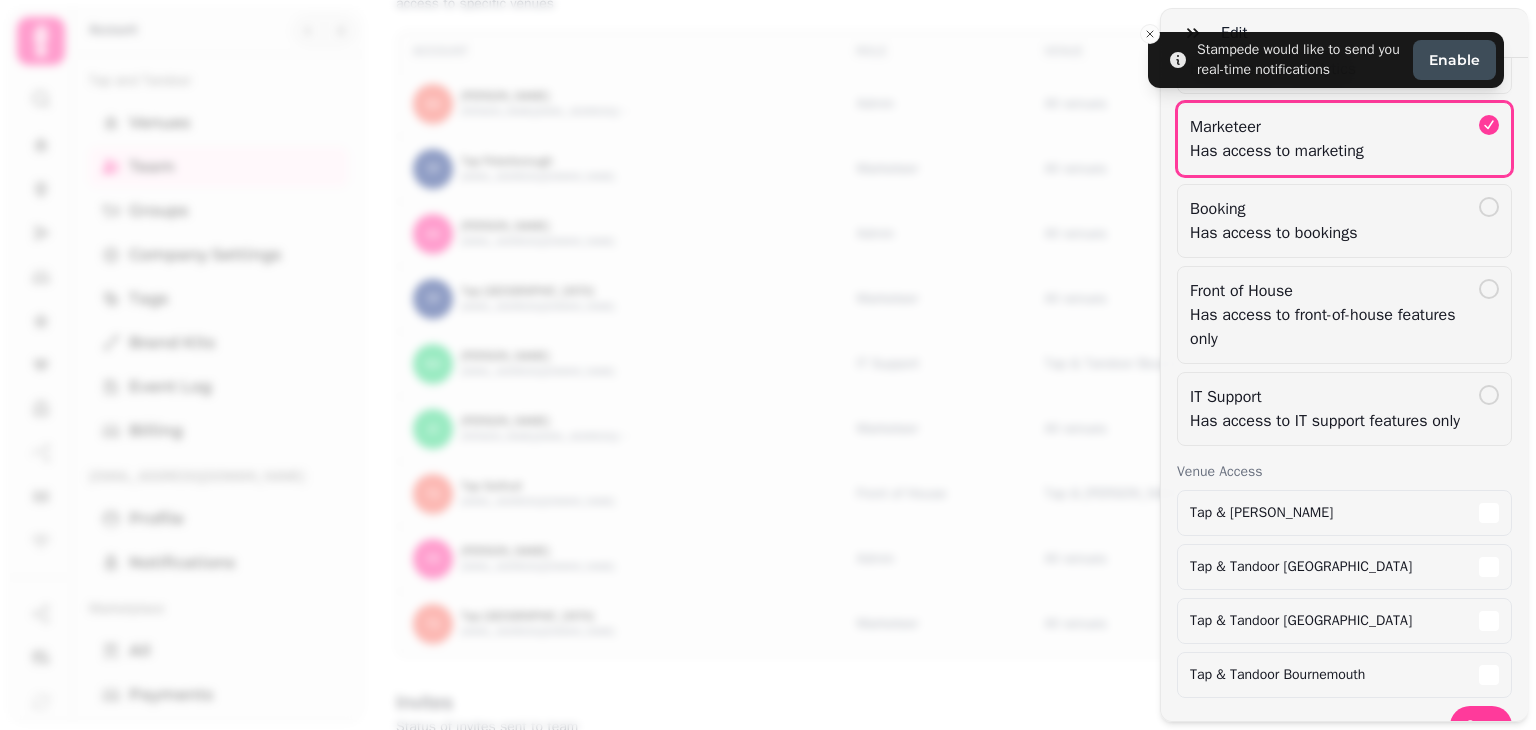 click on "Edit" at bounding box center [1344, 33] 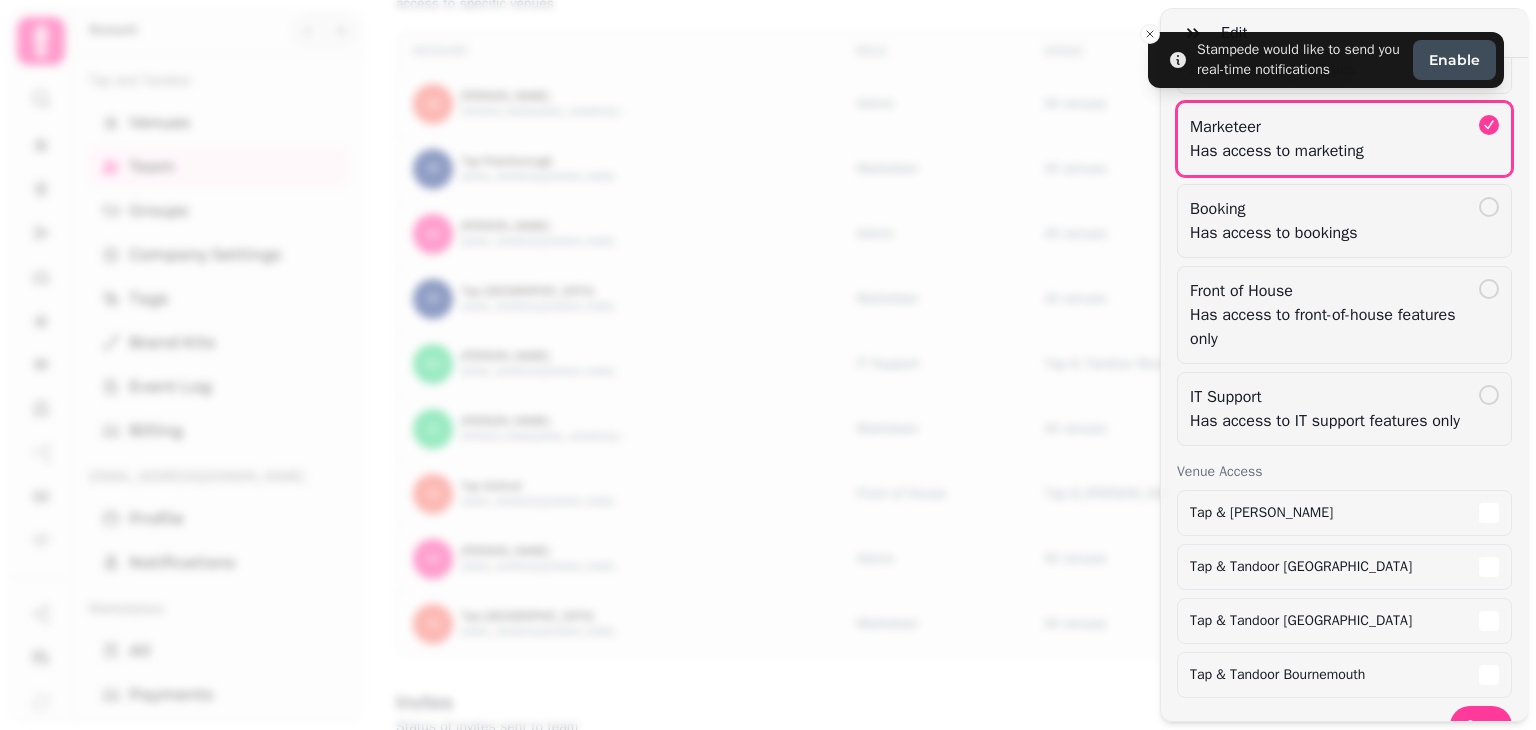 click on "Edit" at bounding box center (1344, 33) 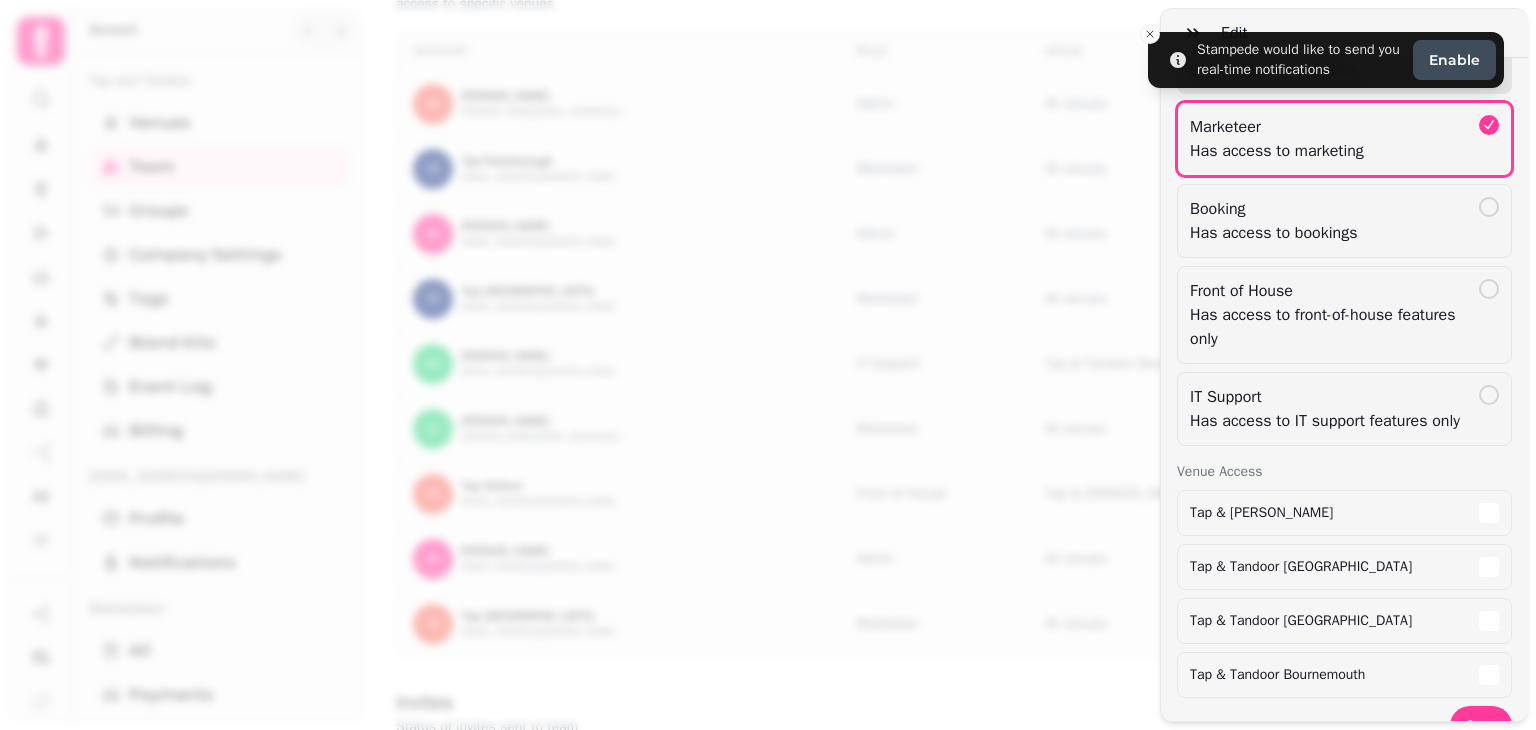 click on "Reports Has access to analytics" at bounding box center (1344, 57) 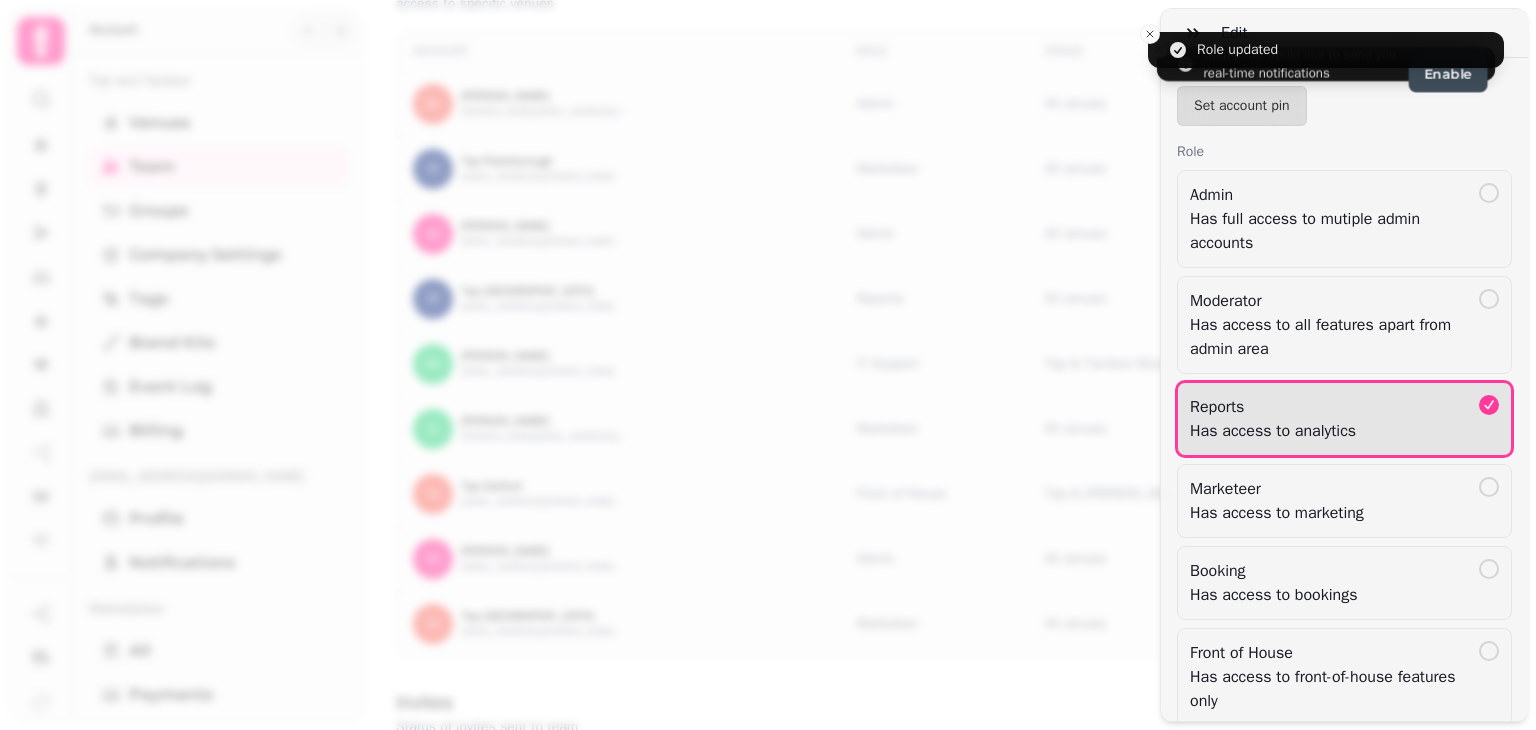 scroll, scrollTop: 0, scrollLeft: 0, axis: both 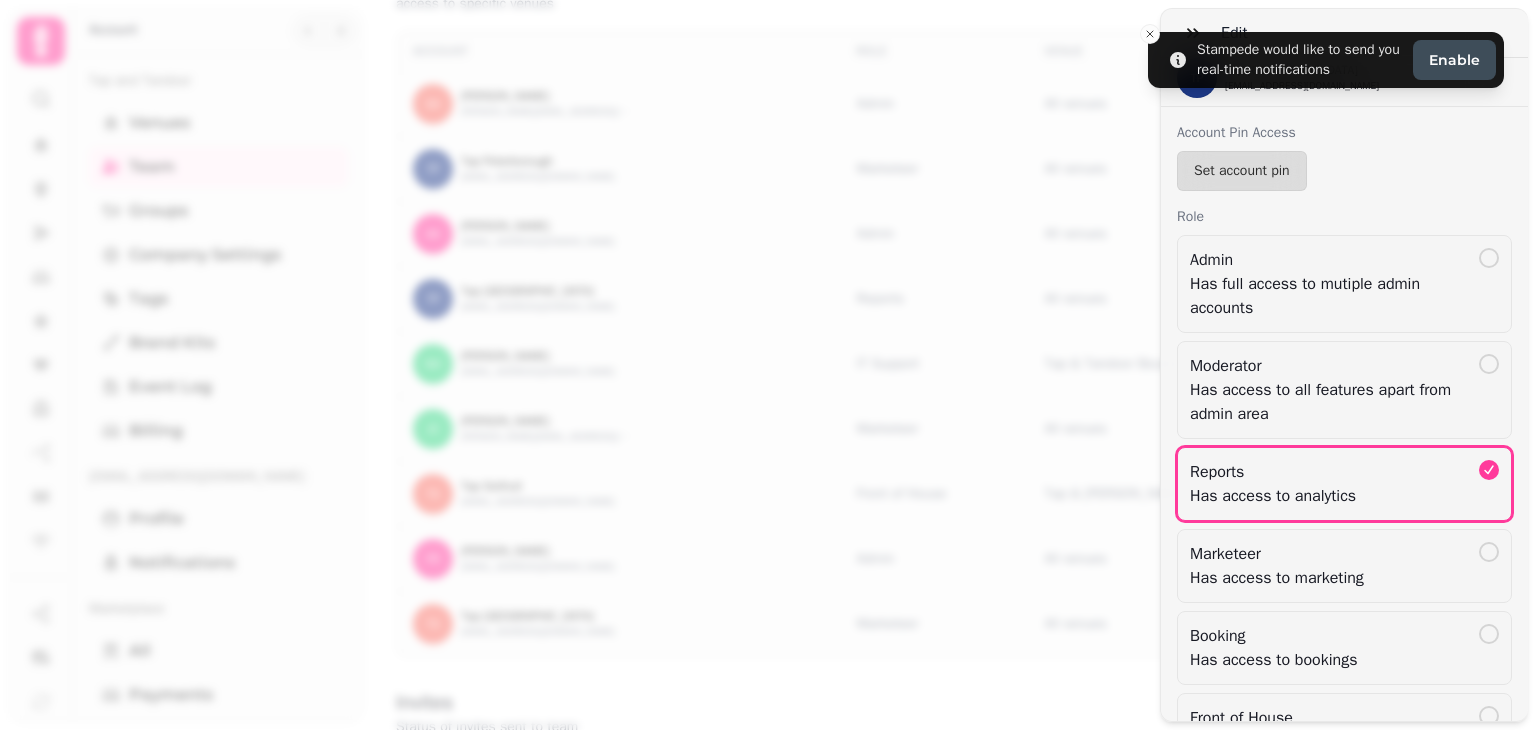 click on "Edit TP Tap [GEOGRAPHIC_DATA] [EMAIL_ADDRESS][DOMAIN_NAME] Account Pin Access Set account pin Role Admin Has full access to mutiple admin accounts Moderator Has access to all features apart from admin area Reports Has access to analytics Marketeer Has access to marketing Booking Has access to bookings Front of House Has access to front-of-house features only IT Support Has access to IT support features only Venue Access Tap & Tandoor Solihull Tap & Tandoor Southampton Tap & Tandoor Portsmouth Tap & Tandoor [GEOGRAPHIC_DATA] Save" at bounding box center [1344, 365] 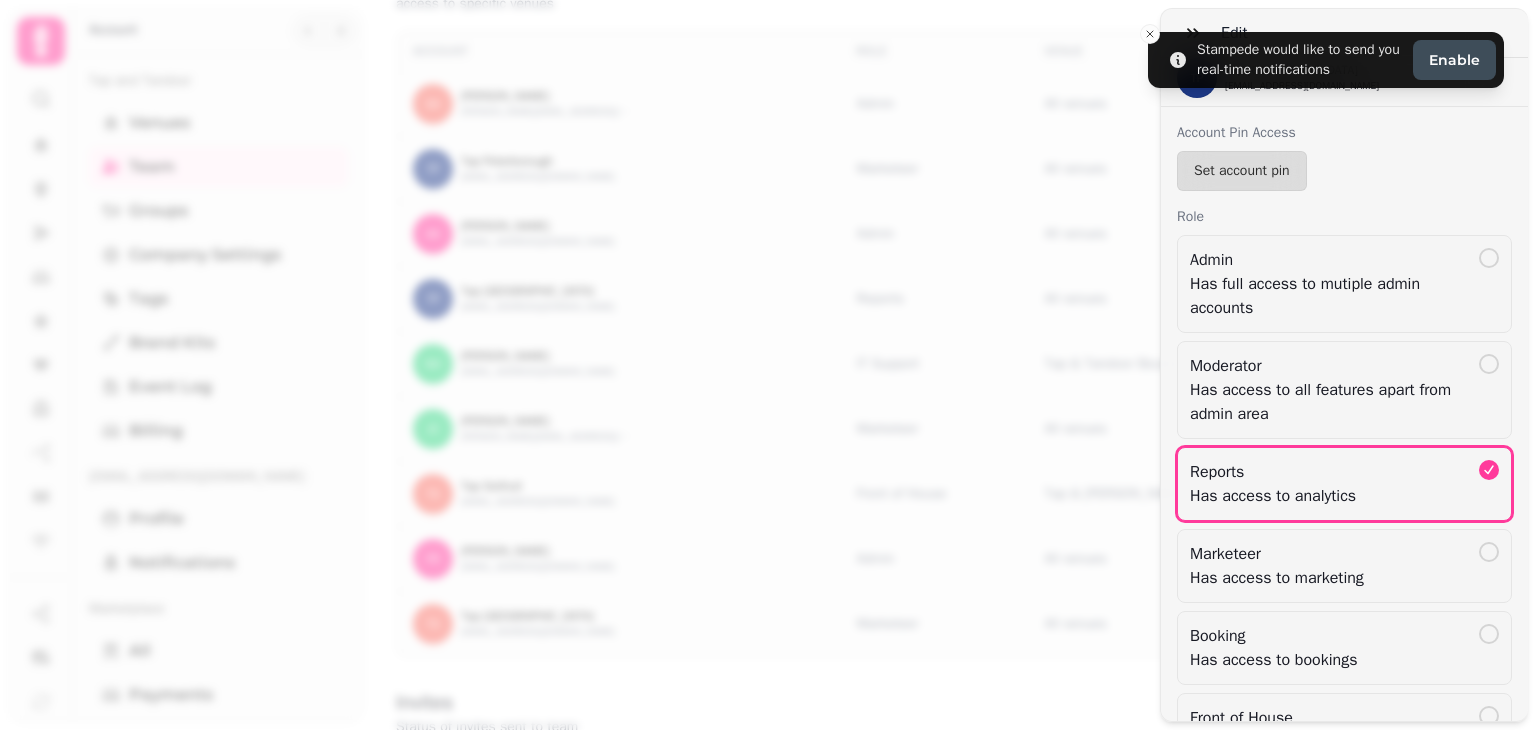 click on "Edit TP Tap [GEOGRAPHIC_DATA] [EMAIL_ADDRESS][DOMAIN_NAME] Account Pin Access Set account pin Role Admin Has full access to mutiple admin accounts Moderator Has access to all features apart from admin area Reports Has access to analytics Marketeer Has access to marketing Booking Has access to bookings Front of House Has access to front-of-house features only IT Support Has access to IT support features only Venue Access Tap & Tandoor Solihull Tap & Tandoor Southampton Tap & Tandoor Portsmouth Tap & Tandoor [GEOGRAPHIC_DATA] Save" at bounding box center [768, 381] 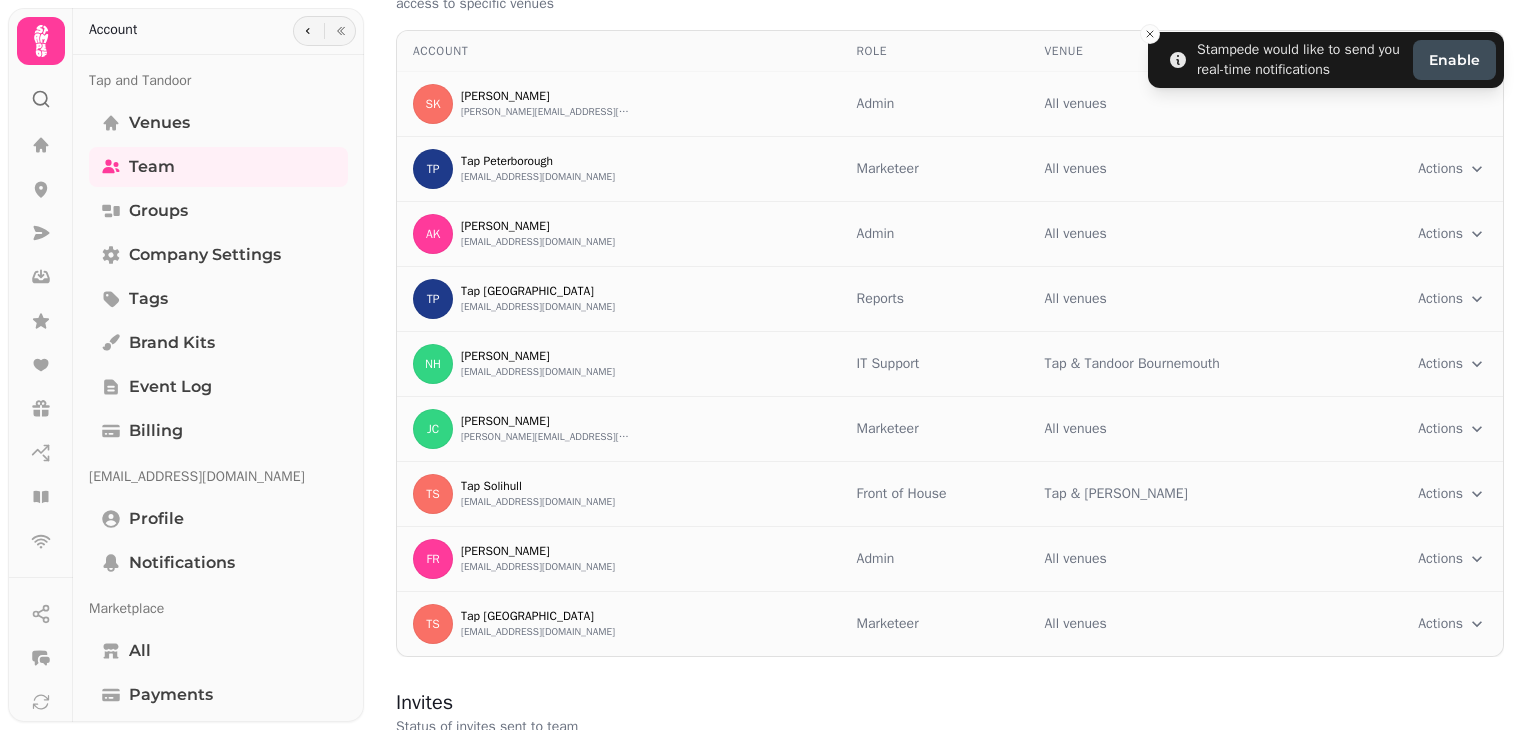 click 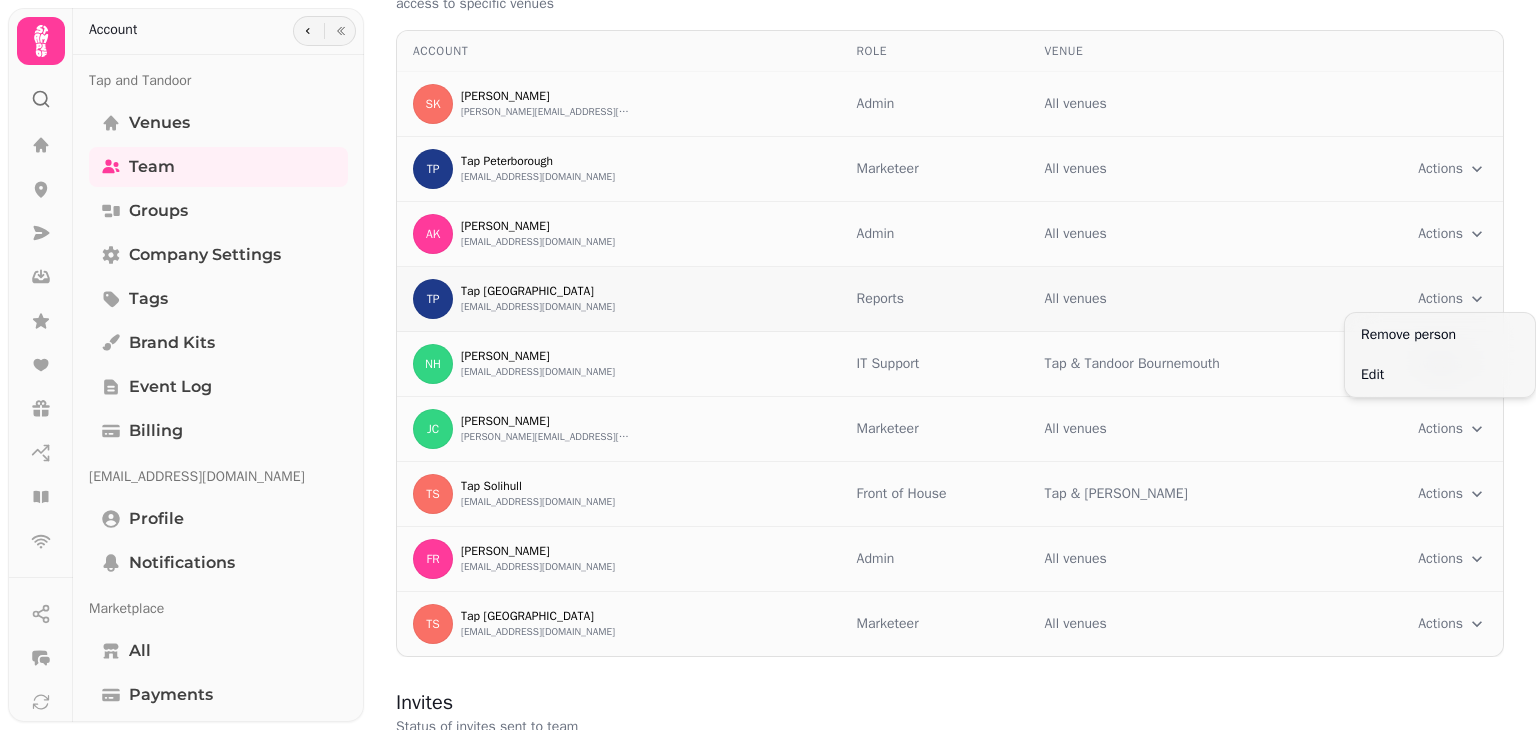 click on "Team Add your team to access this organisation, teammates can have various roles and access to specific venues Account Role Venue SK [PERSON_NAME] [PERSON_NAME][EMAIL_ADDRESS][DOMAIN_NAME] Admin All venues [GEOGRAPHIC_DATA] [GEOGRAPHIC_DATA] [EMAIL_ADDRESS][DOMAIN_NAME] Marketeer All venues Actions Toggle menu AK [PERSON_NAME] [PERSON_NAME][EMAIL_ADDRESS][PERSON_NAME][DOMAIN_NAME] Admin All venues Actions Toggle menu TP Tap [GEOGRAPHIC_DATA] [EMAIL_ADDRESS][DOMAIN_NAME] Reports All venues Actions Toggle menu NH [PERSON_NAME] [EMAIL_ADDRESS][DOMAIN_NAME] IT Support Tap & Tandoor Bournemouth Actions Toggle menu [PERSON_NAME] Cheetham [EMAIL_ADDRESS][DOMAIN_NAME] Marketeer All venues Actions Toggle menu TS Tap Solihull [EMAIL_ADDRESS][DOMAIN_NAME] Front of House Tap & Tandoor Solihull Actions Toggle menu FR Fareeha [PERSON_NAME] [EMAIL_ADDRESS][DOMAIN_NAME] Admin All venues Actions Toggle menu TS Tap [GEOGRAPHIC_DATA] [EMAIL_ADDRESS][DOMAIN_NAME] Marketeer All venues Actions Toggle menu Invites Status of invites sent to team Status Invite to Invited by completed [DATE]" at bounding box center [768, 365] 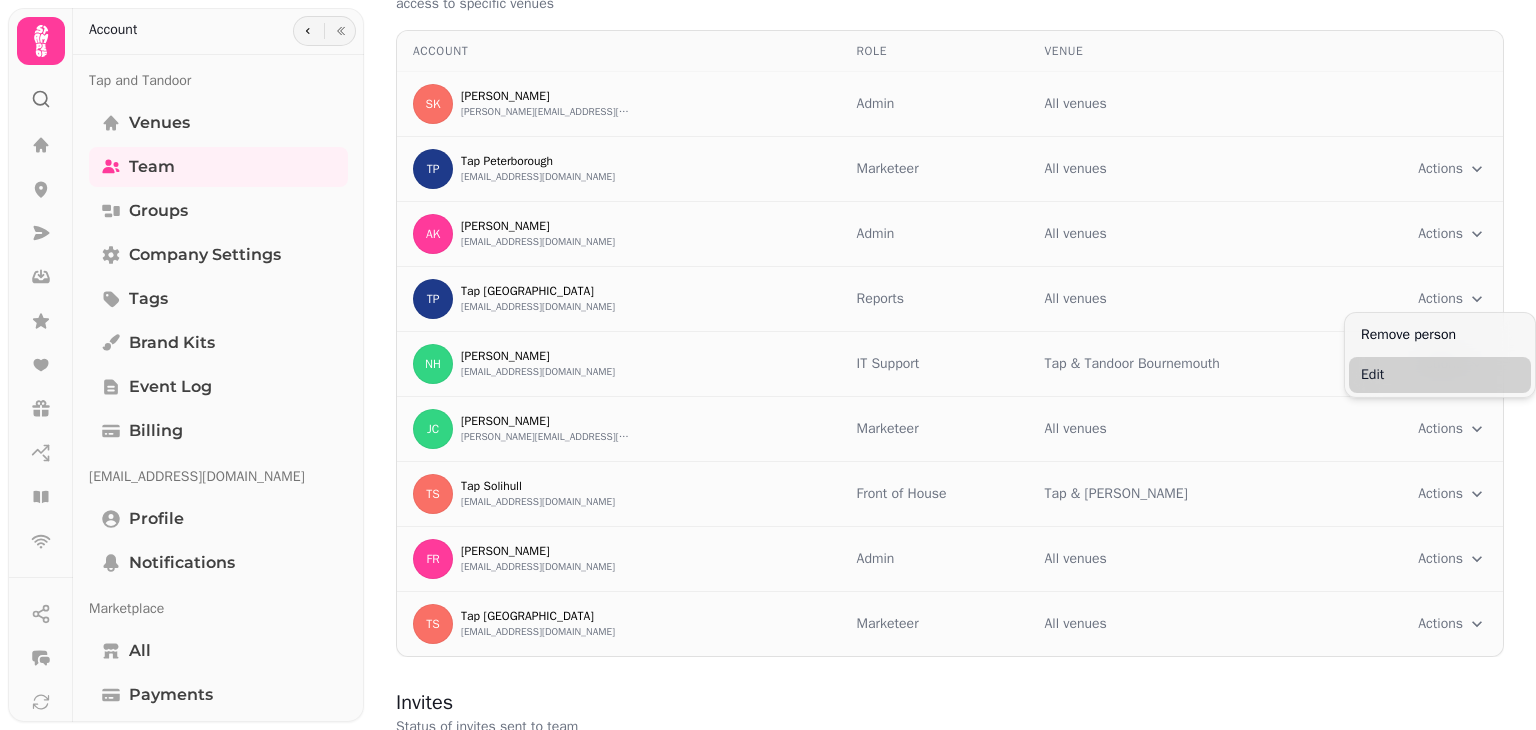 click on "Edit" at bounding box center [1440, 375] 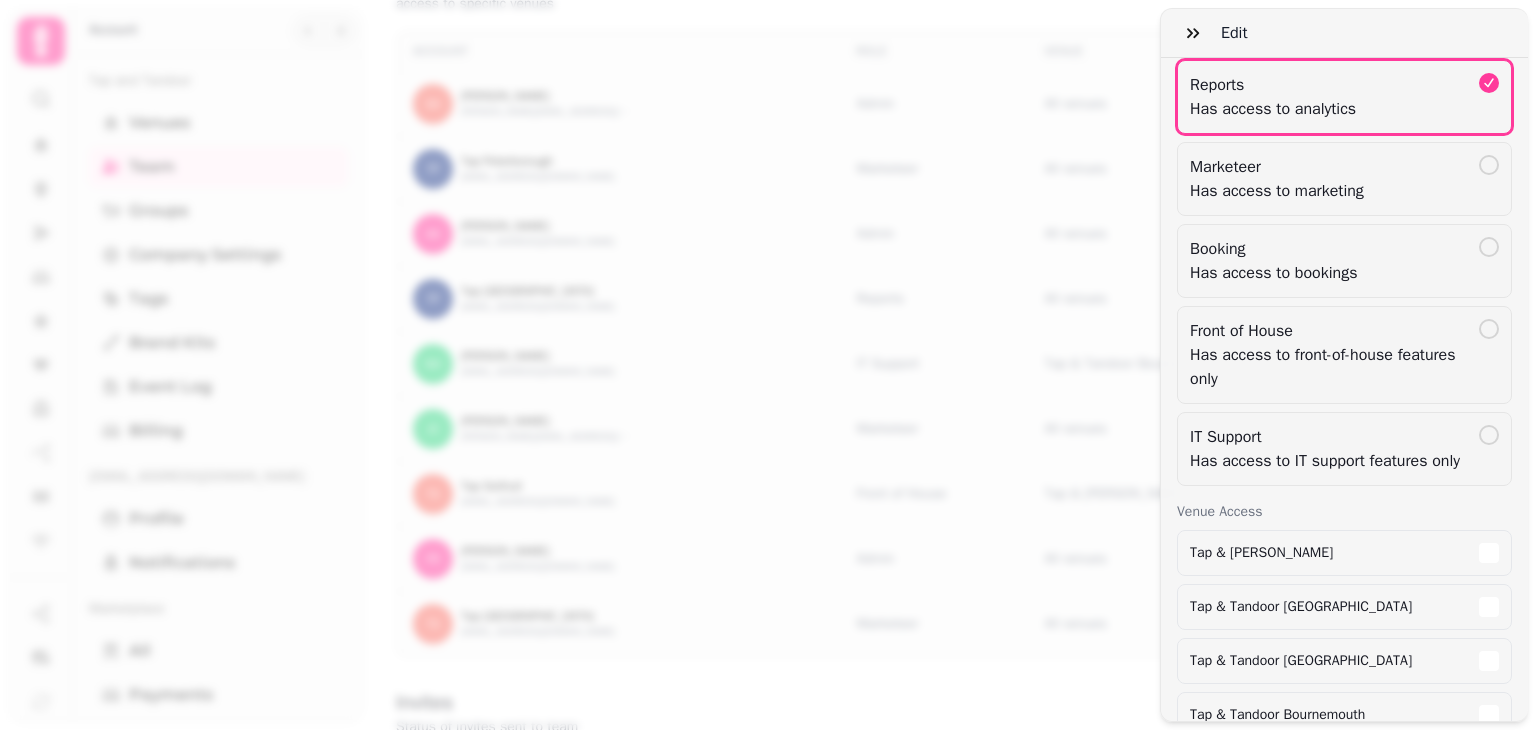 scroll, scrollTop: 427, scrollLeft: 0, axis: vertical 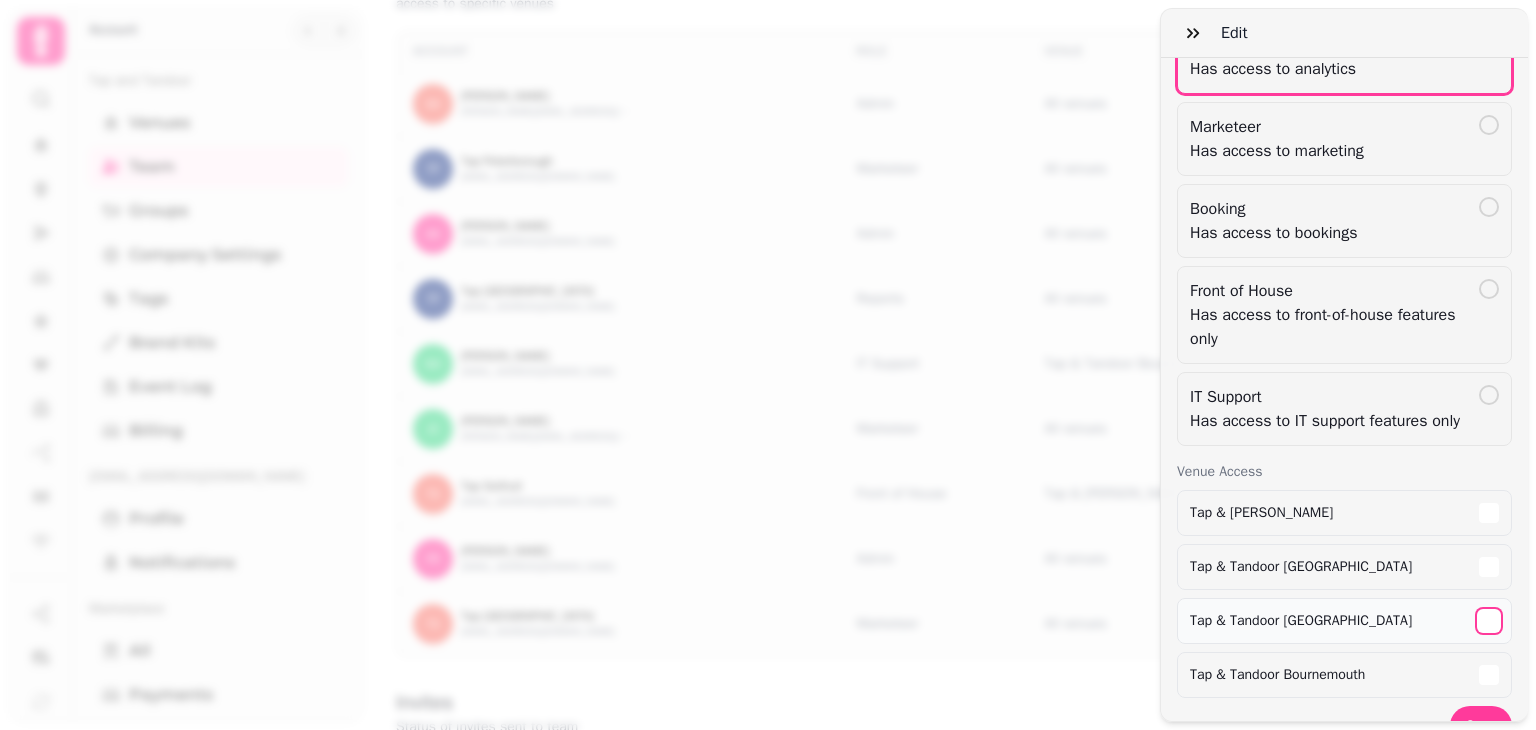click 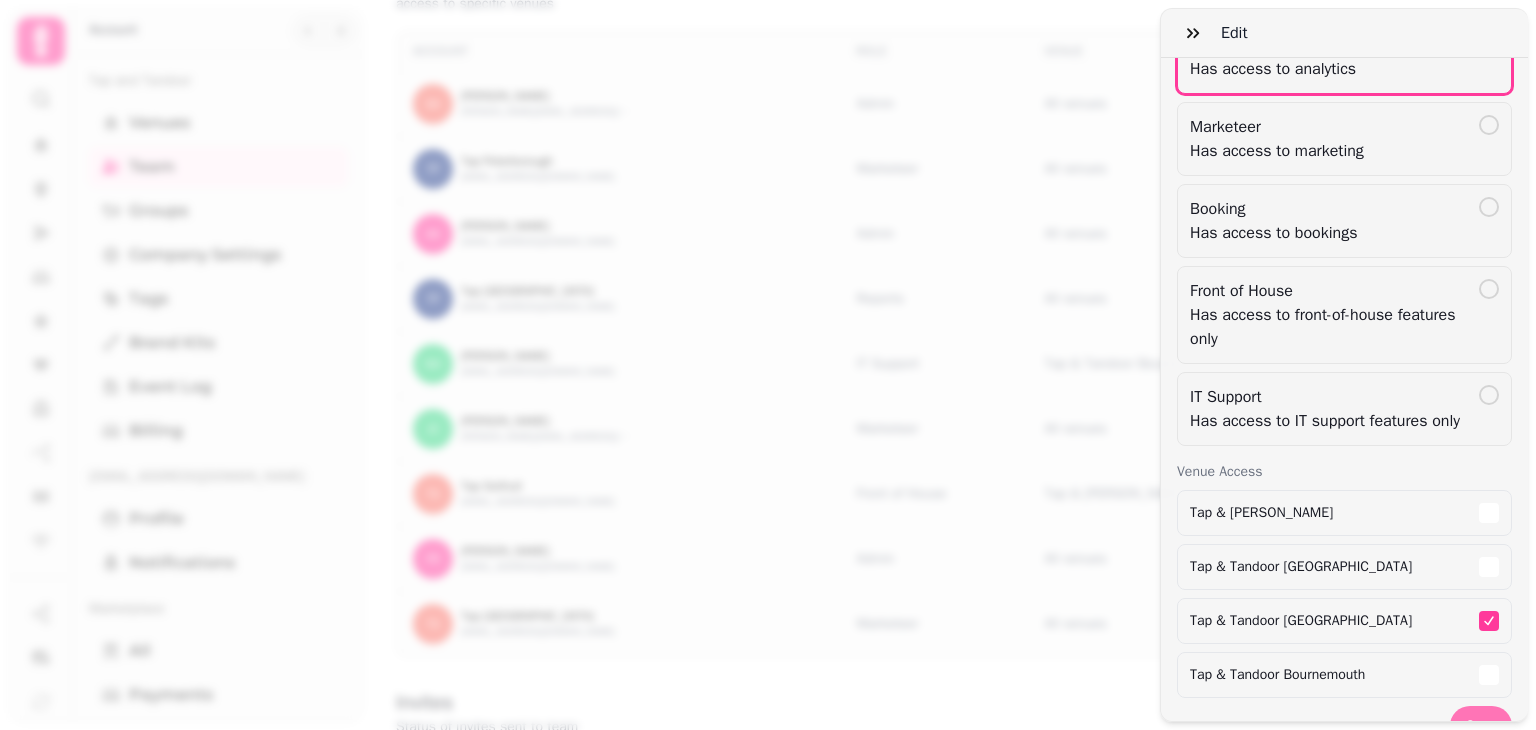 click on "Save" at bounding box center [1481, 726] 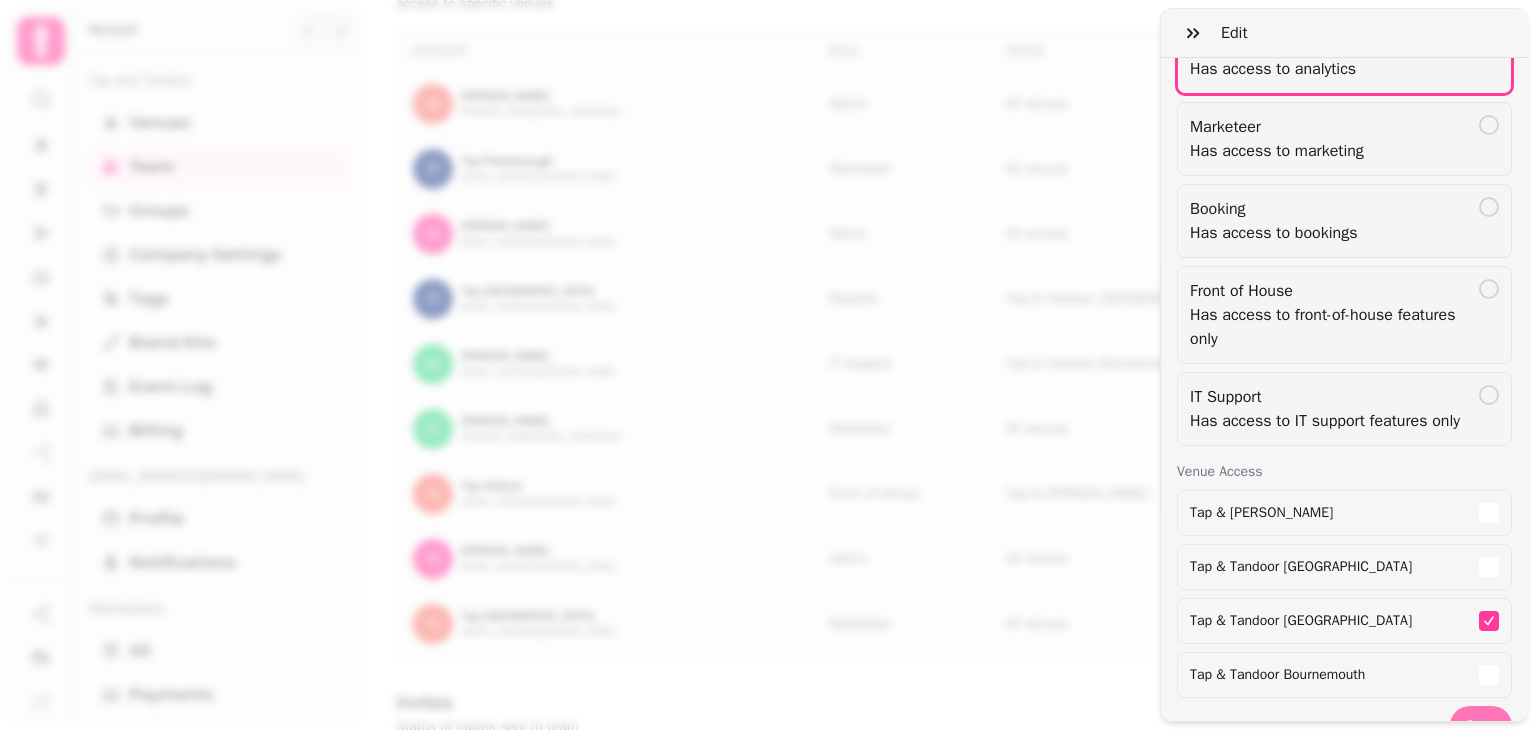 click on "Save" at bounding box center (1481, 726) 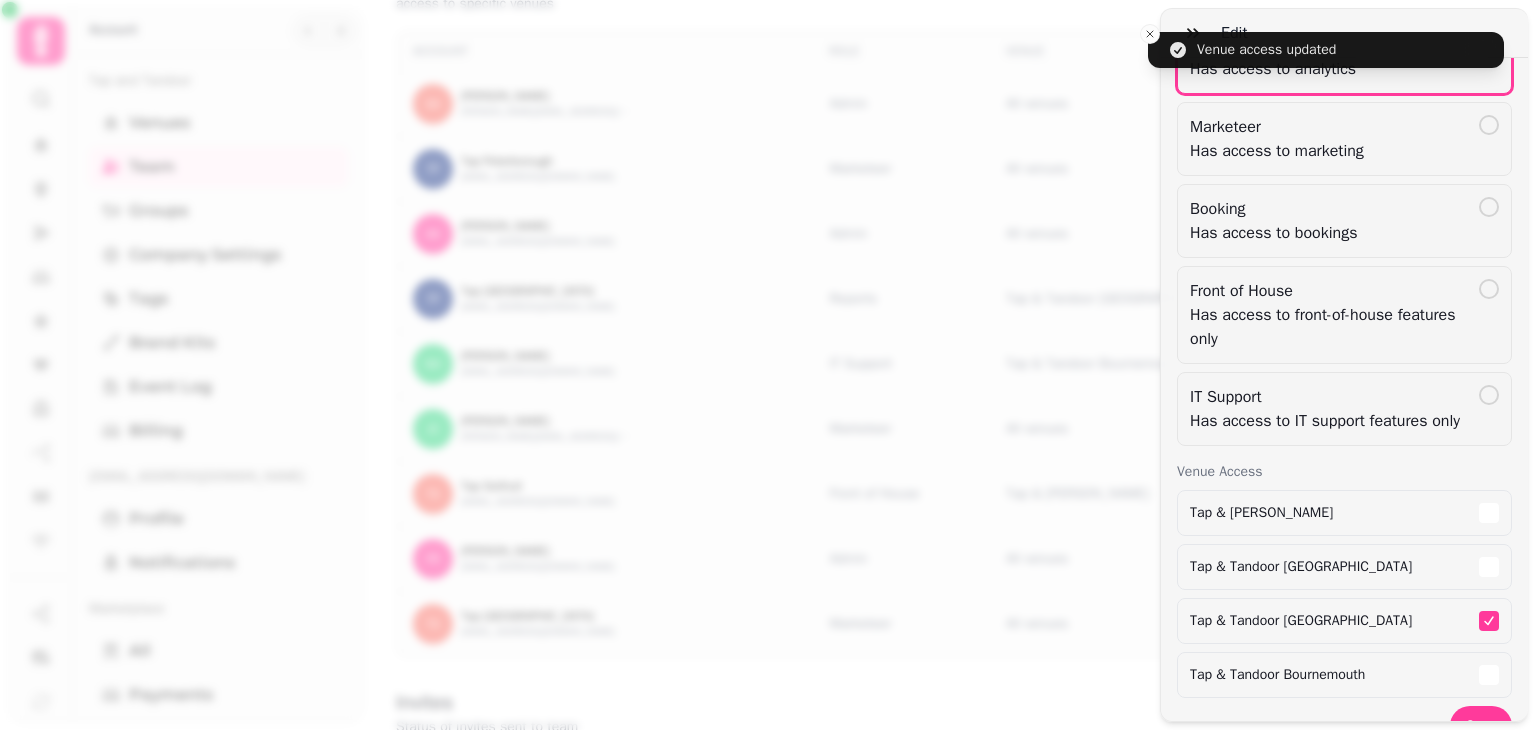 click on "Edit" at bounding box center [1344, 33] 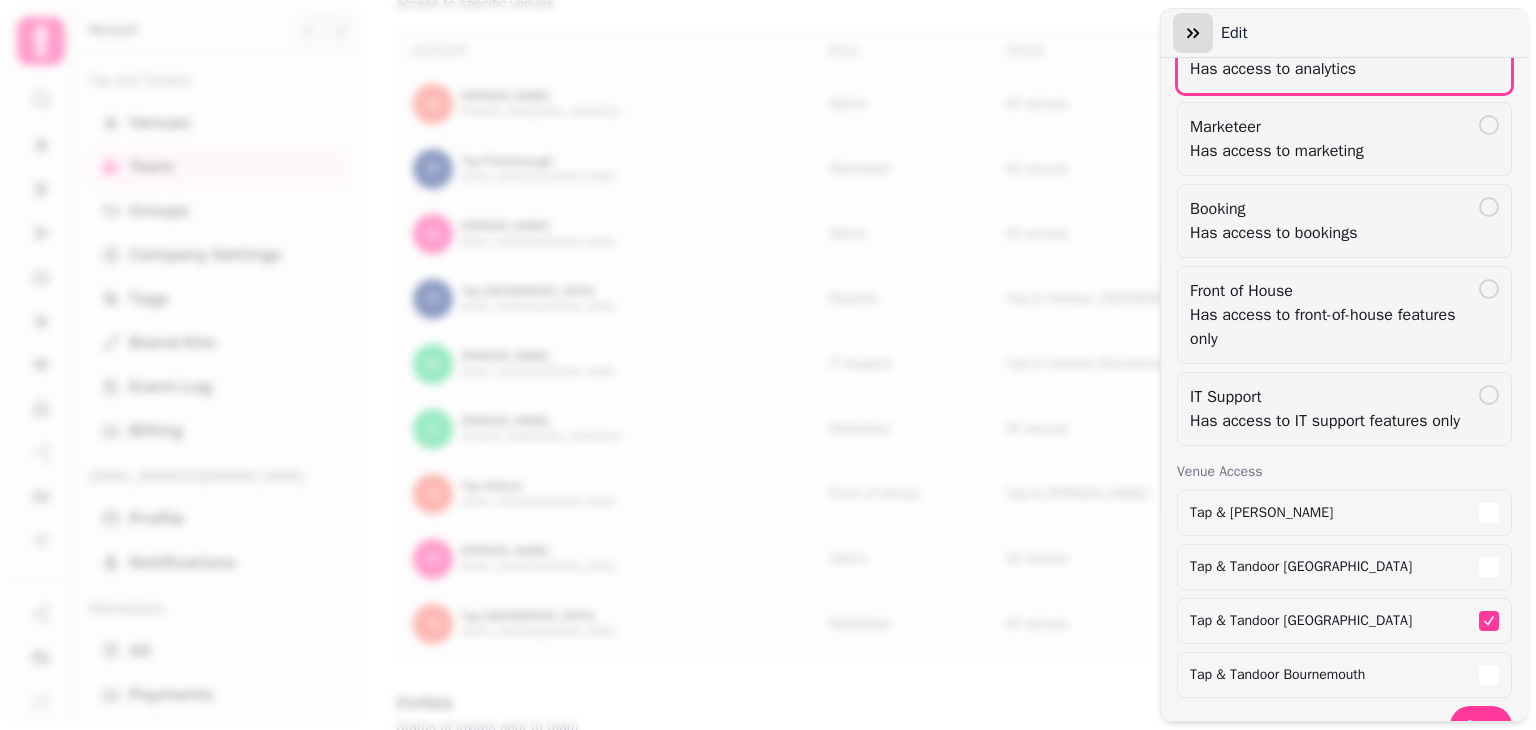 drag, startPoint x: 1147, startPoint y: 29, endPoint x: 1184, endPoint y: 29, distance: 37 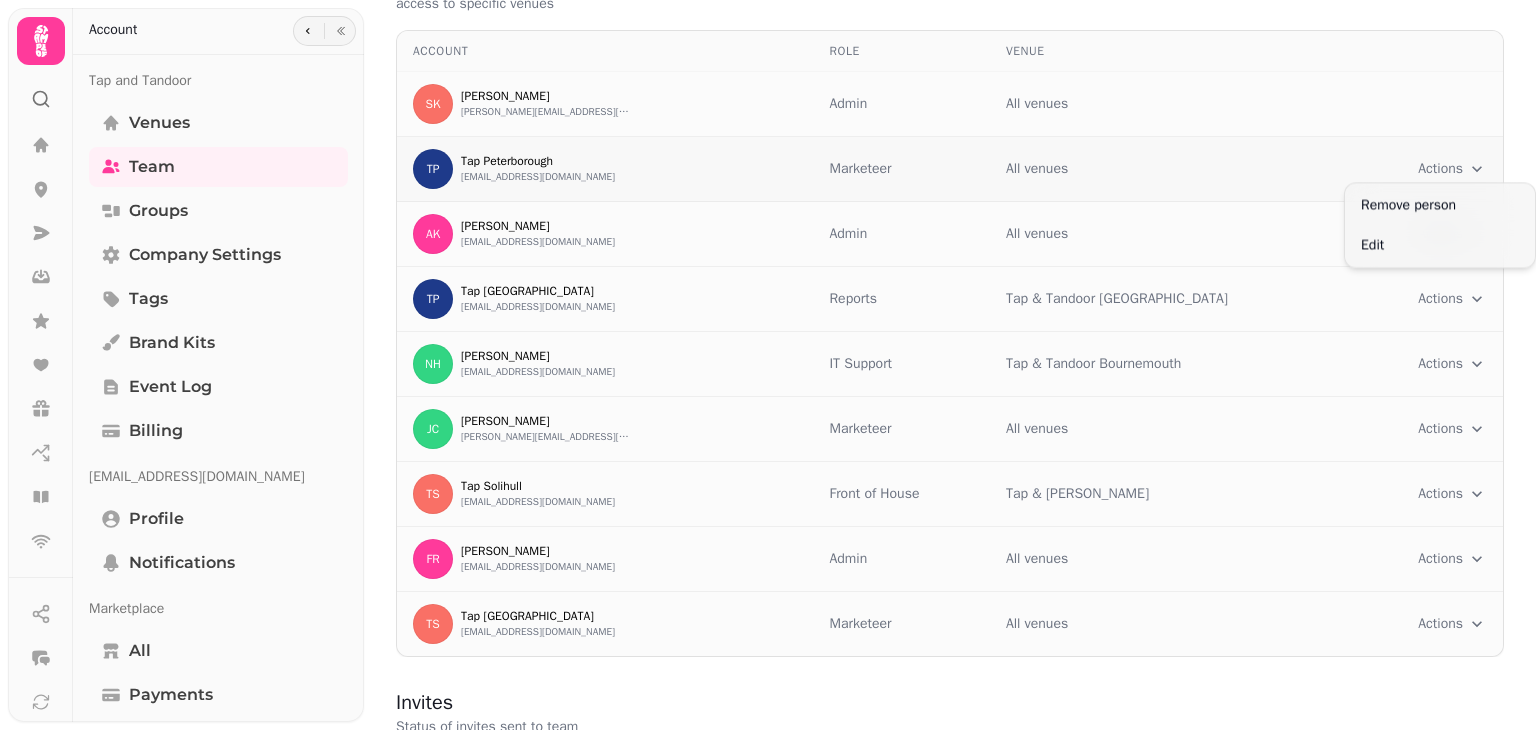 click on "Team Add your team to access this organisation, teammates can have various roles and access to specific venues Account Role Venue SK [PERSON_NAME] [PERSON_NAME][EMAIL_ADDRESS][DOMAIN_NAME] Admin All venues [GEOGRAPHIC_DATA] [GEOGRAPHIC_DATA] [EMAIL_ADDRESS][DOMAIN_NAME] Marketeer All venues Actions Toggle menu AK [PERSON_NAME] [PERSON_NAME][EMAIL_ADDRESS][PERSON_NAME][DOMAIN_NAME] Admin All venues Actions Toggle menu TP Tap [GEOGRAPHIC_DATA] [EMAIL_ADDRESS][DOMAIN_NAME] Reports Tap & Tandoor Portsmouth Actions Toggle menu NH [PERSON_NAME] [EMAIL_ADDRESS][DOMAIN_NAME] IT Support Tap & Tandoor Bournemouth Actions Toggle menu [PERSON_NAME] Cheetham [EMAIL_ADDRESS][DOMAIN_NAME] Marketeer All venues Actions Toggle menu TS Tap Solihull [EMAIL_ADDRESS][DOMAIN_NAME] Front of House Tap & Tandoor Solihull Actions Toggle menu FR [PERSON_NAME] [EMAIL_ADDRESS][DOMAIN_NAME] Admin All venues Actions Toggle menu TS Tap [GEOGRAPHIC_DATA] [EMAIL_ADDRESS][DOMAIN_NAME] Marketeer All venues Actions Toggle menu Invites Status of invites sent to team Status Invite to Invited by pending" at bounding box center (768, 365) 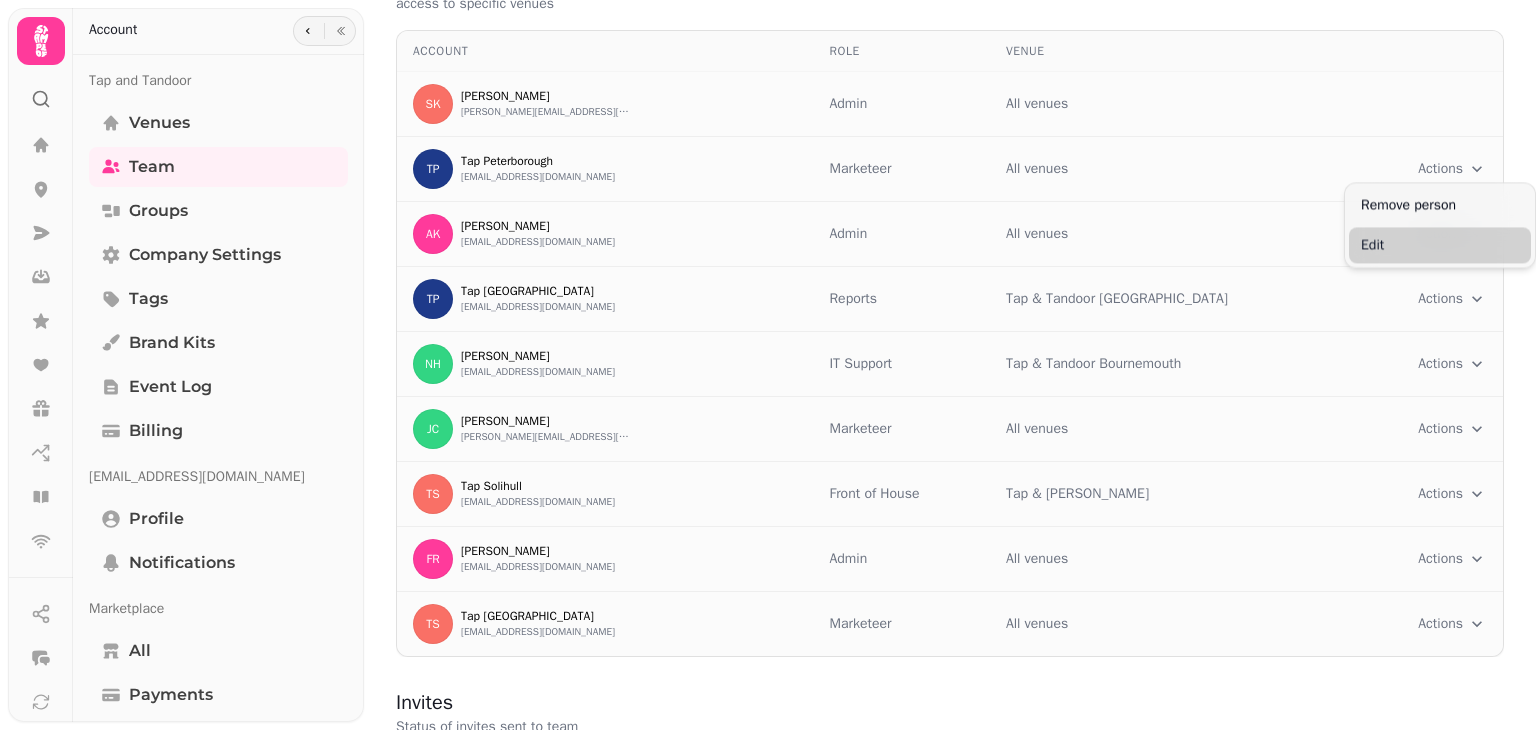 click on "Edit" at bounding box center (1440, 245) 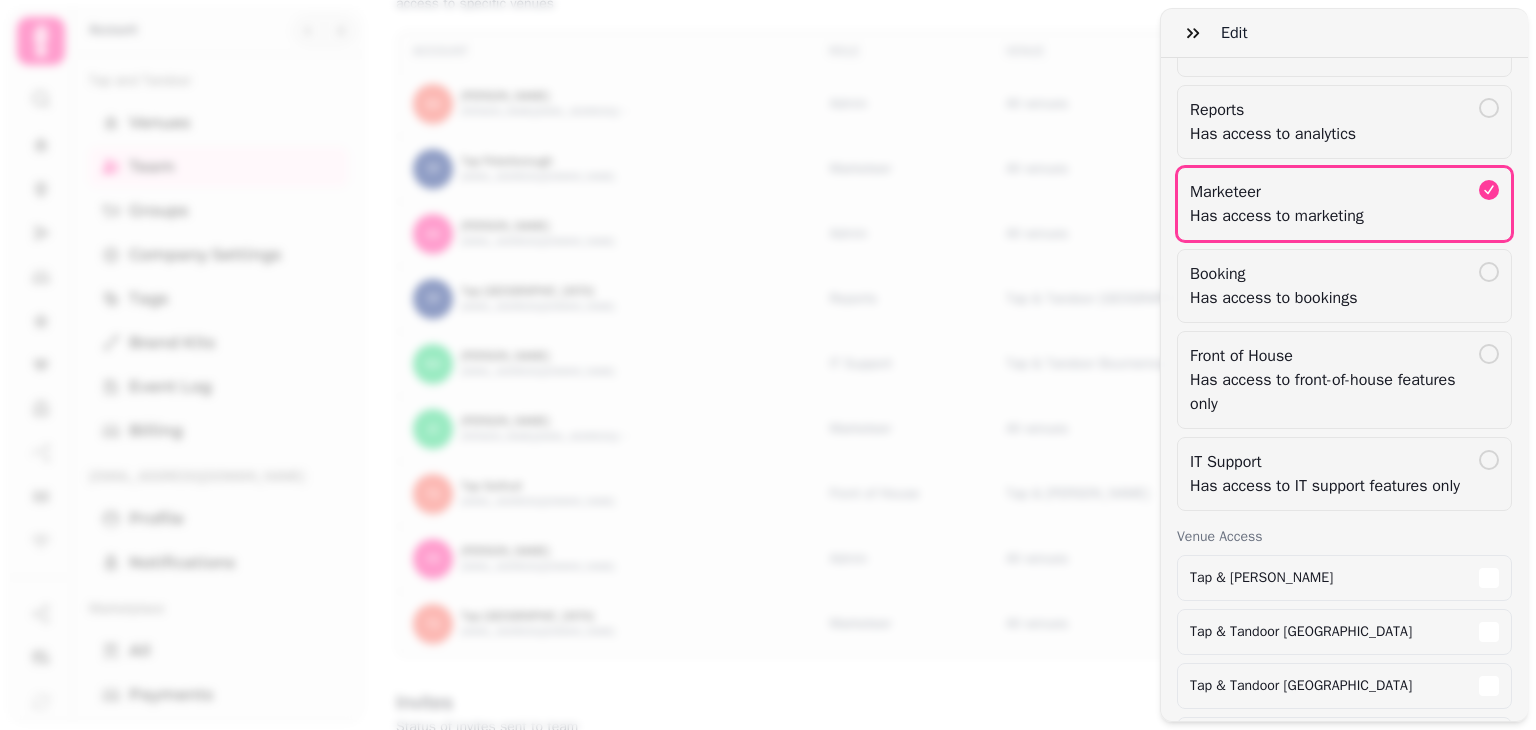 scroll, scrollTop: 427, scrollLeft: 0, axis: vertical 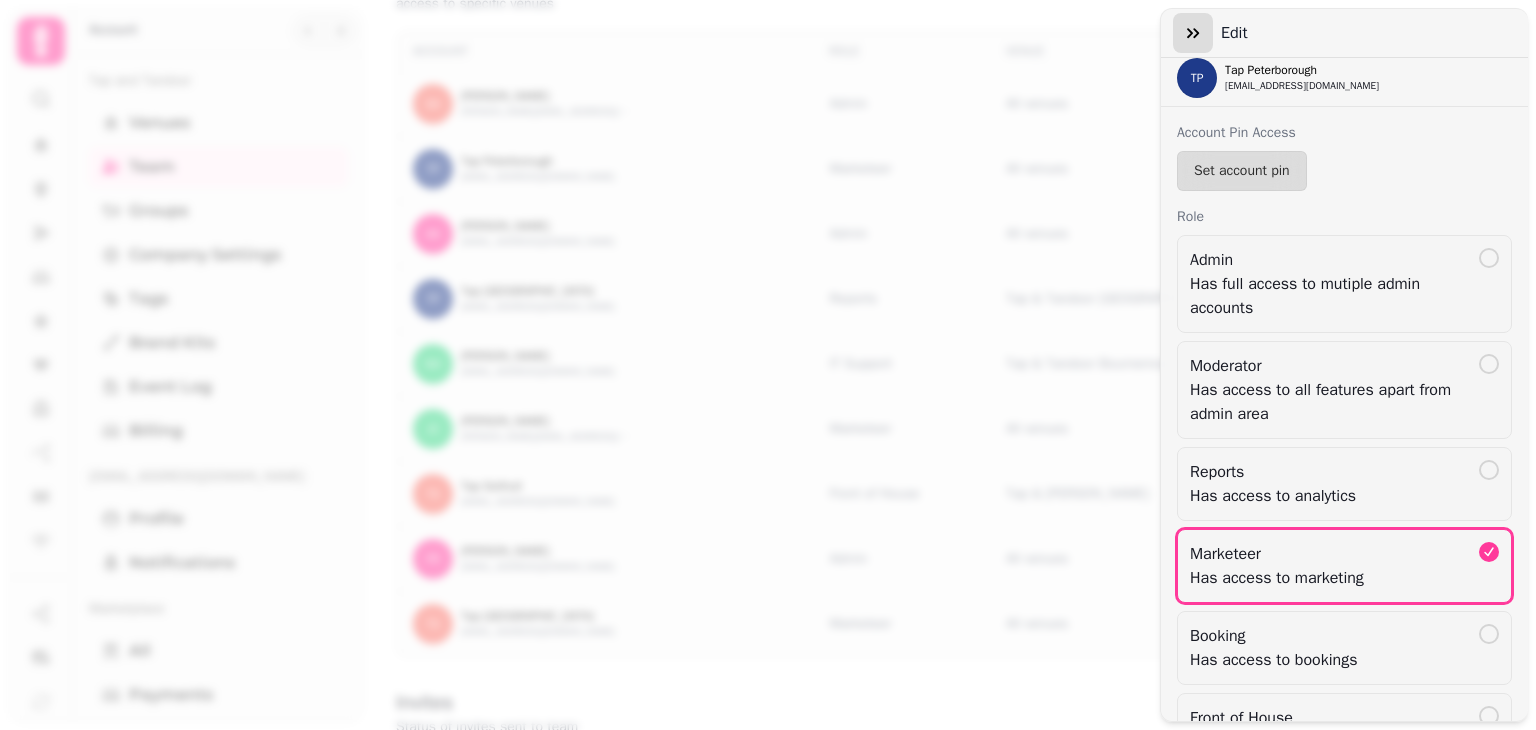 click 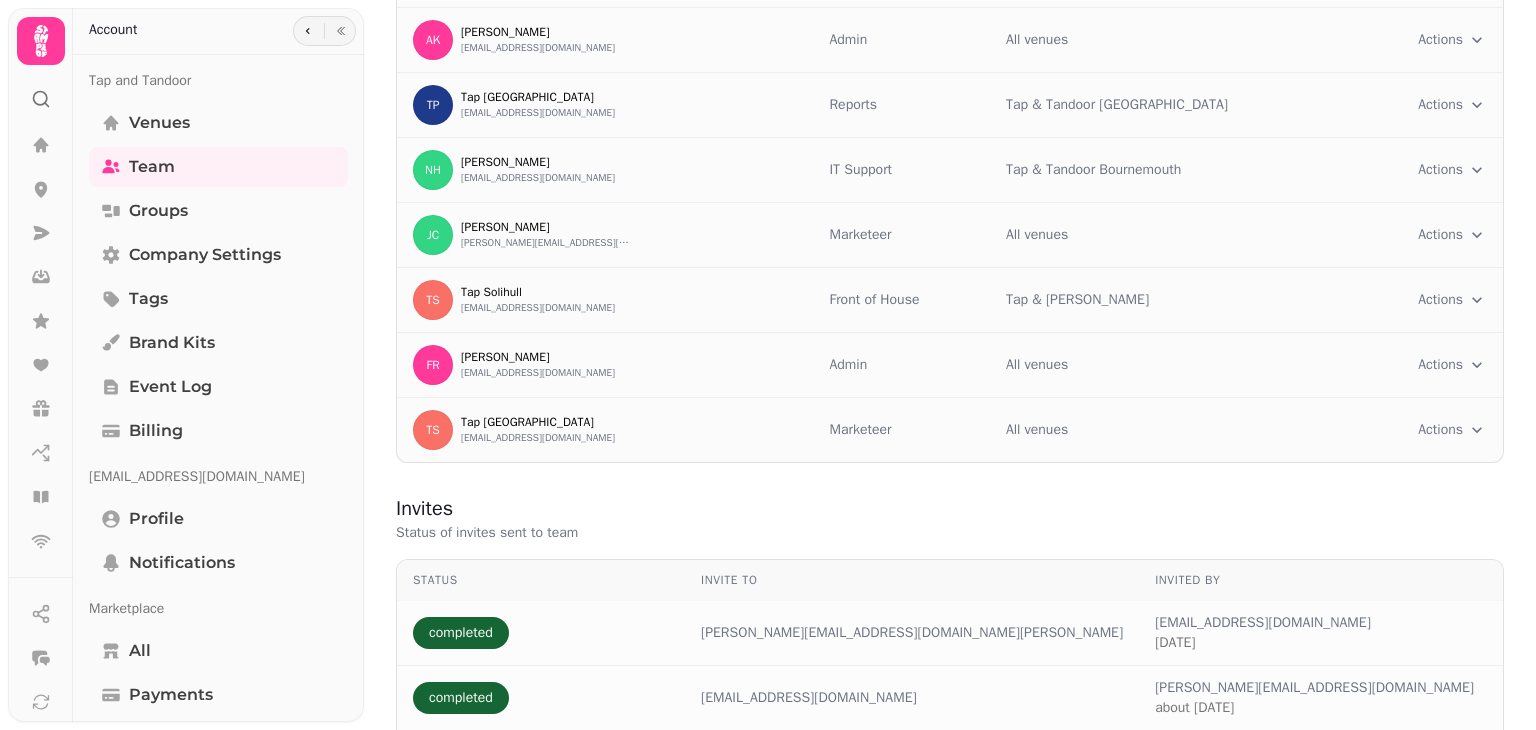 scroll, scrollTop: 274, scrollLeft: 0, axis: vertical 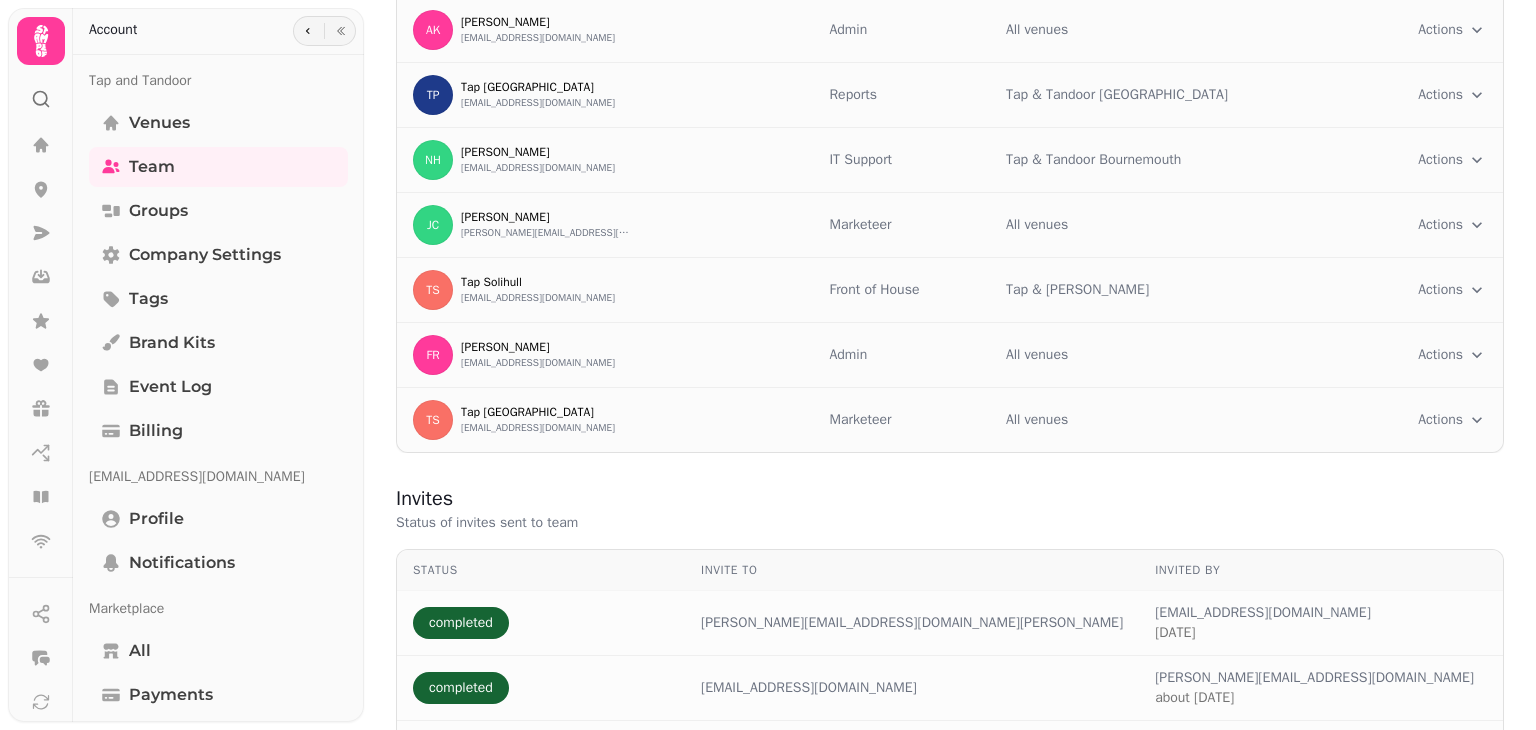 click on "Team Add your team to access this organisation, teammates can have various roles and access to specific venues Account Role Venue SK [PERSON_NAME] [PERSON_NAME][EMAIL_ADDRESS][DOMAIN_NAME] Admin All venues [GEOGRAPHIC_DATA] [GEOGRAPHIC_DATA] [EMAIL_ADDRESS][DOMAIN_NAME] Marketeer All venues Actions Toggle menu AK [PERSON_NAME] [PERSON_NAME][EMAIL_ADDRESS][PERSON_NAME][DOMAIN_NAME] Admin All venues Actions Toggle menu TP Tap [GEOGRAPHIC_DATA] [EMAIL_ADDRESS][DOMAIN_NAME] Reports Tap & Tandoor Portsmouth Actions Toggle menu NH [PERSON_NAME] [EMAIL_ADDRESS][DOMAIN_NAME] IT Support Tap & Tandoor Bournemouth Actions Toggle menu [PERSON_NAME] Cheetham [EMAIL_ADDRESS][DOMAIN_NAME] Marketeer All venues Actions Toggle menu TS Tap Solihull [EMAIL_ADDRESS][DOMAIN_NAME] Front of House Tap & Tandoor Solihull Actions Toggle menu FR [PERSON_NAME] [EMAIL_ADDRESS][DOMAIN_NAME] Admin All venues Actions Toggle menu TS Tap [GEOGRAPHIC_DATA] [EMAIL_ADDRESS][DOMAIN_NAME] Marketeer All venues Actions Toggle menu Invites Status of invites sent to team Status Invite to Invited by pending" at bounding box center (768, 365) 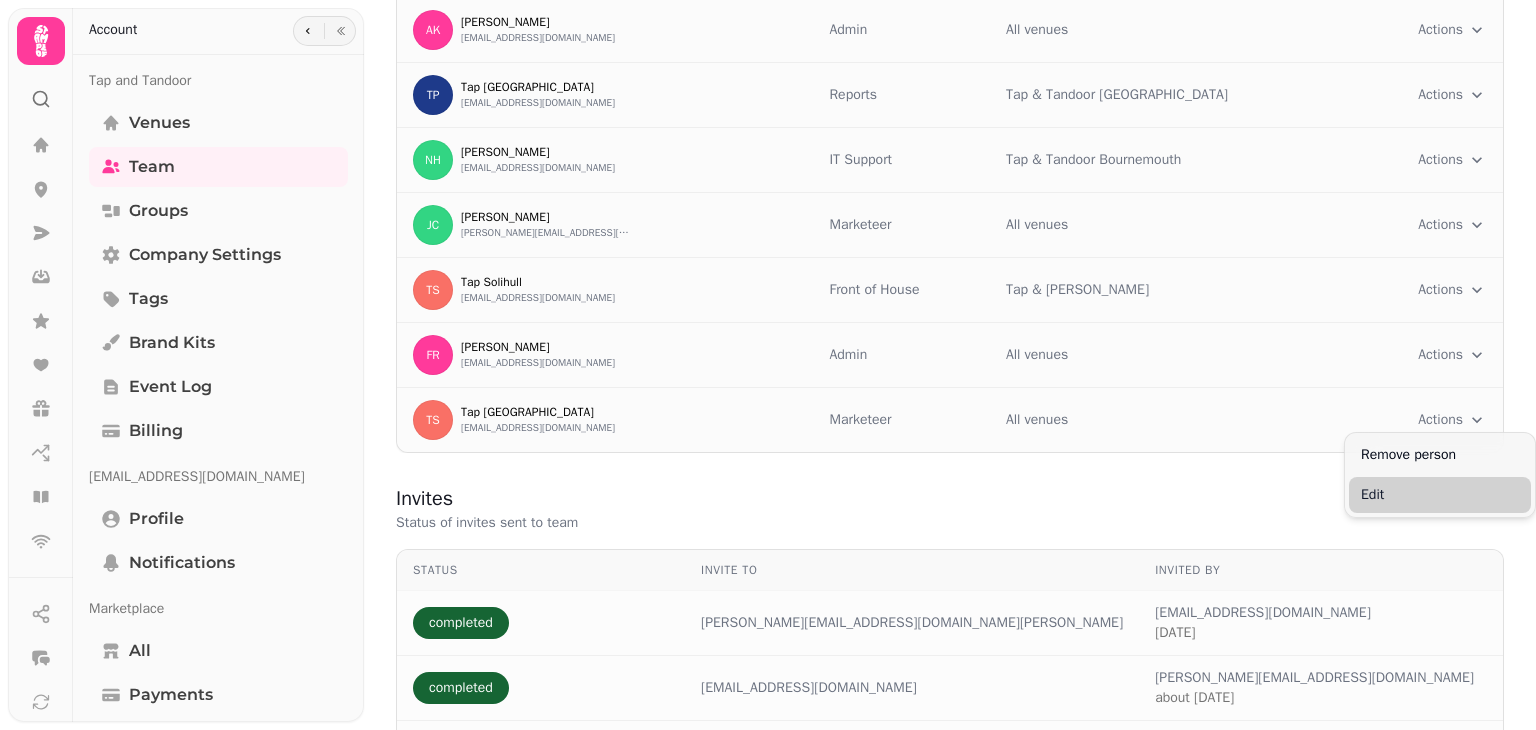 click on "Edit" at bounding box center [1440, 495] 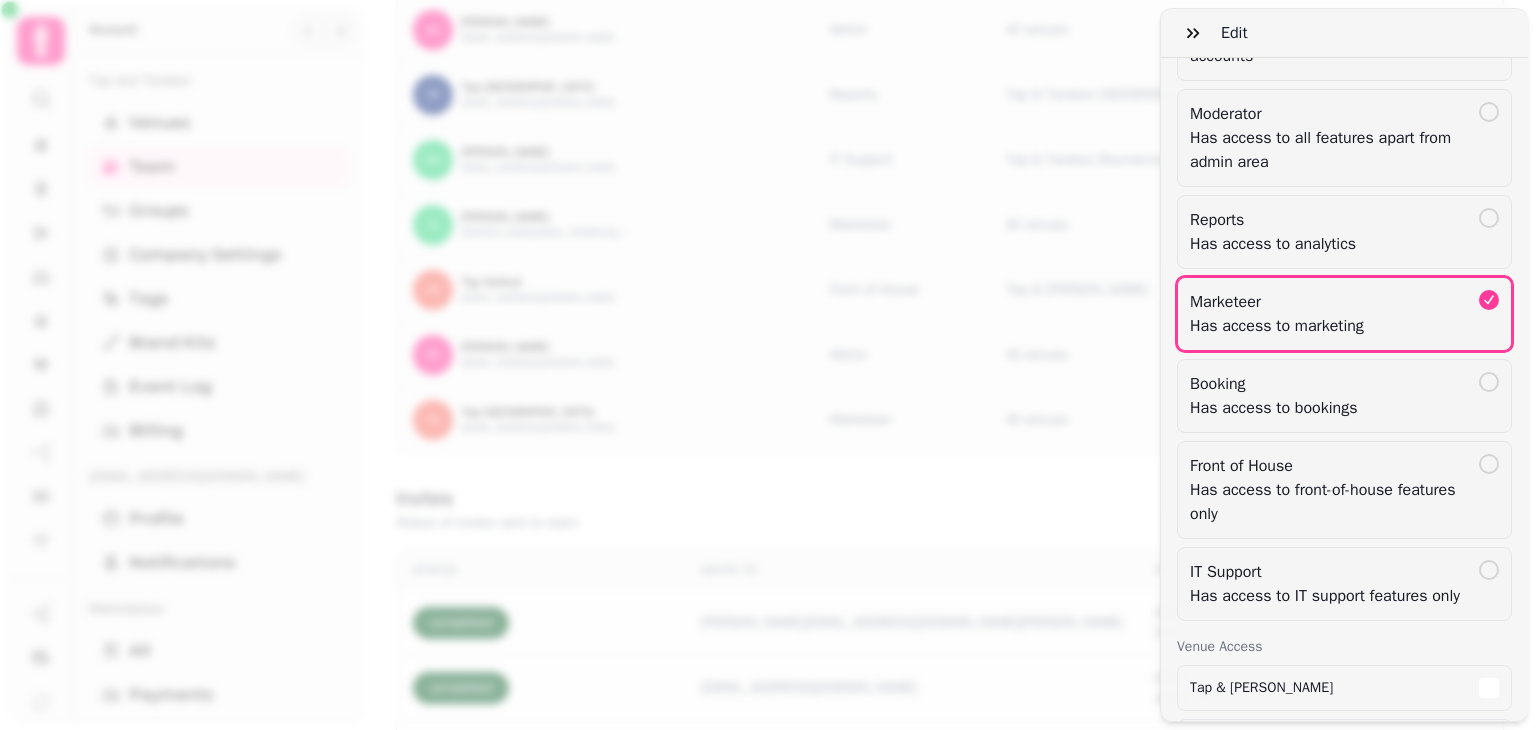 scroll, scrollTop: 427, scrollLeft: 0, axis: vertical 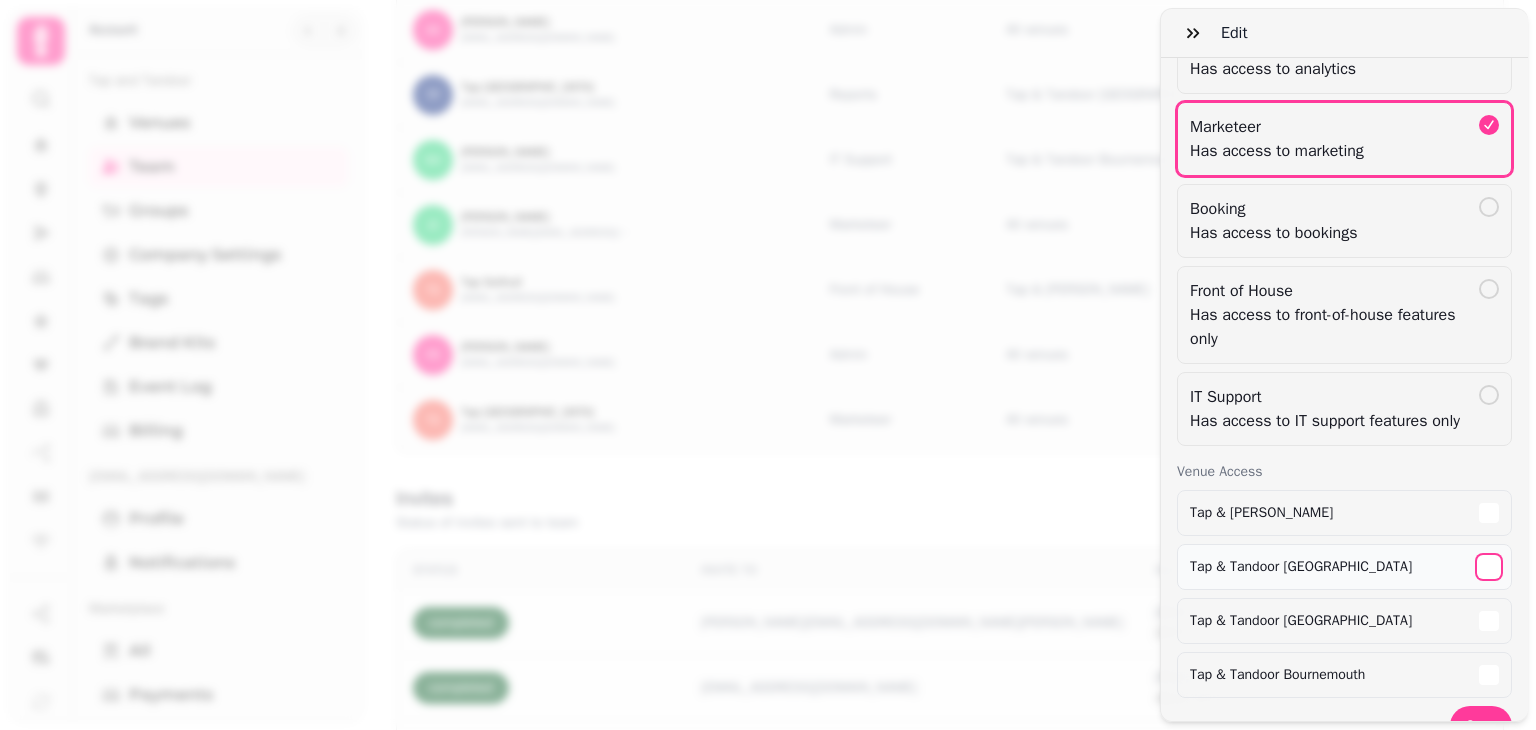 click 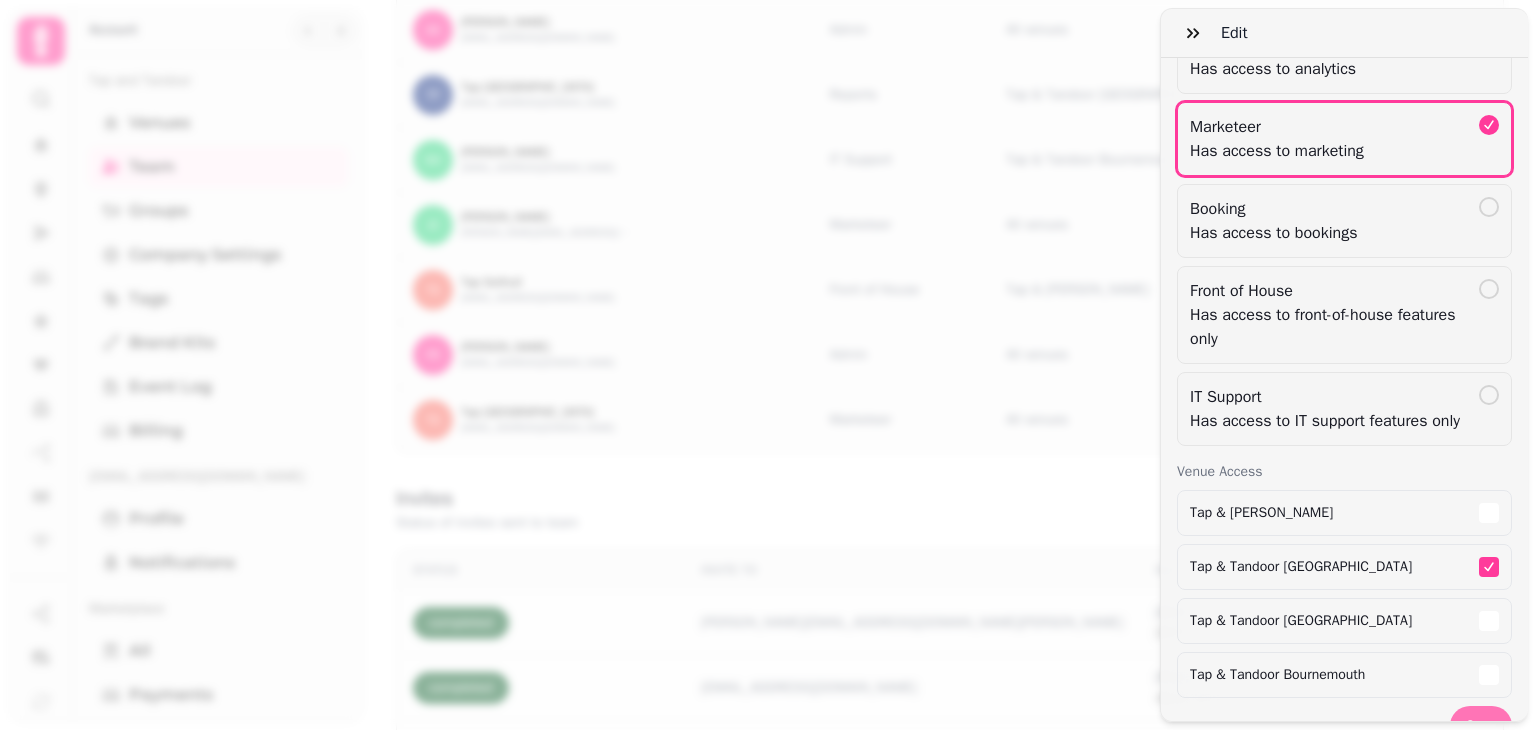 click on "Save" at bounding box center [1481, 726] 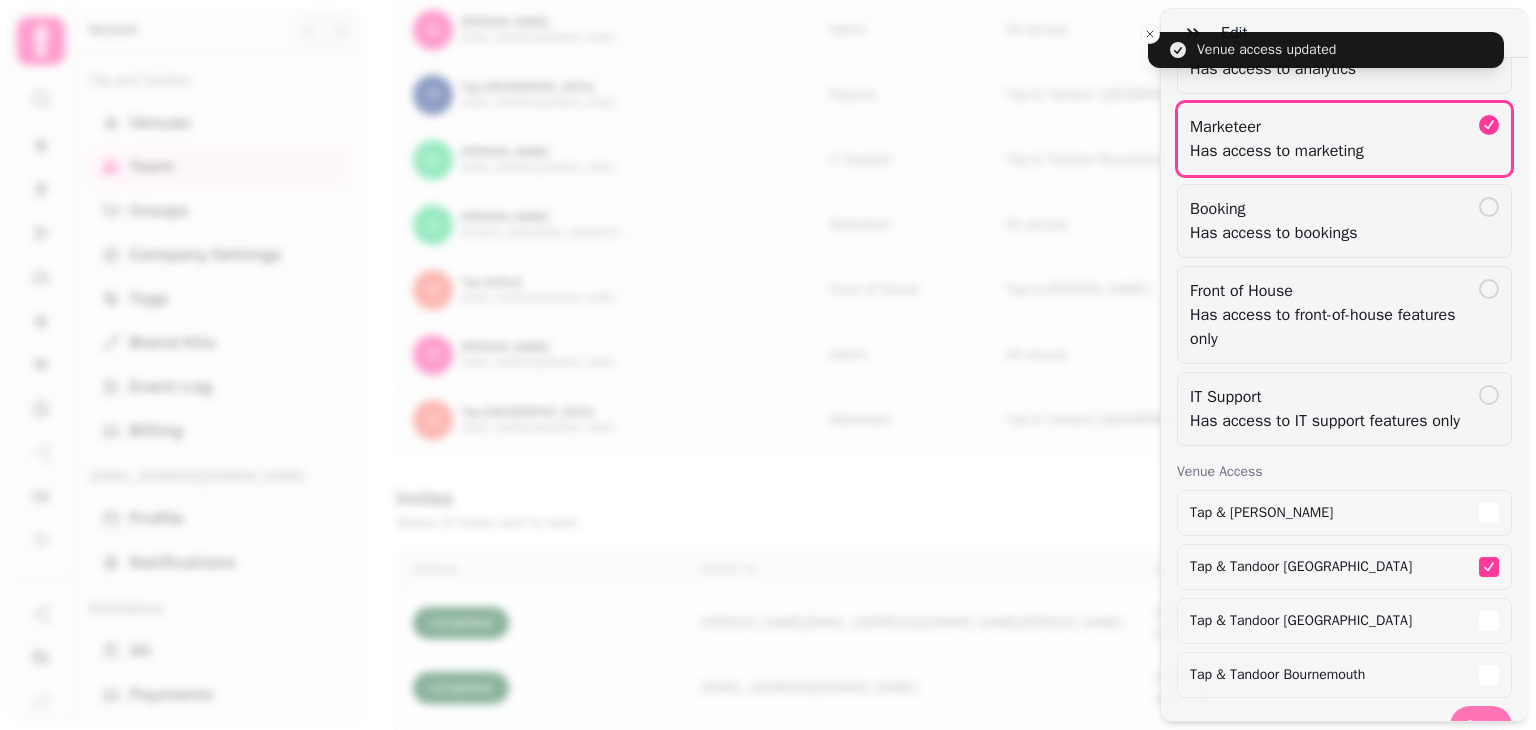 scroll, scrollTop: 0, scrollLeft: 0, axis: both 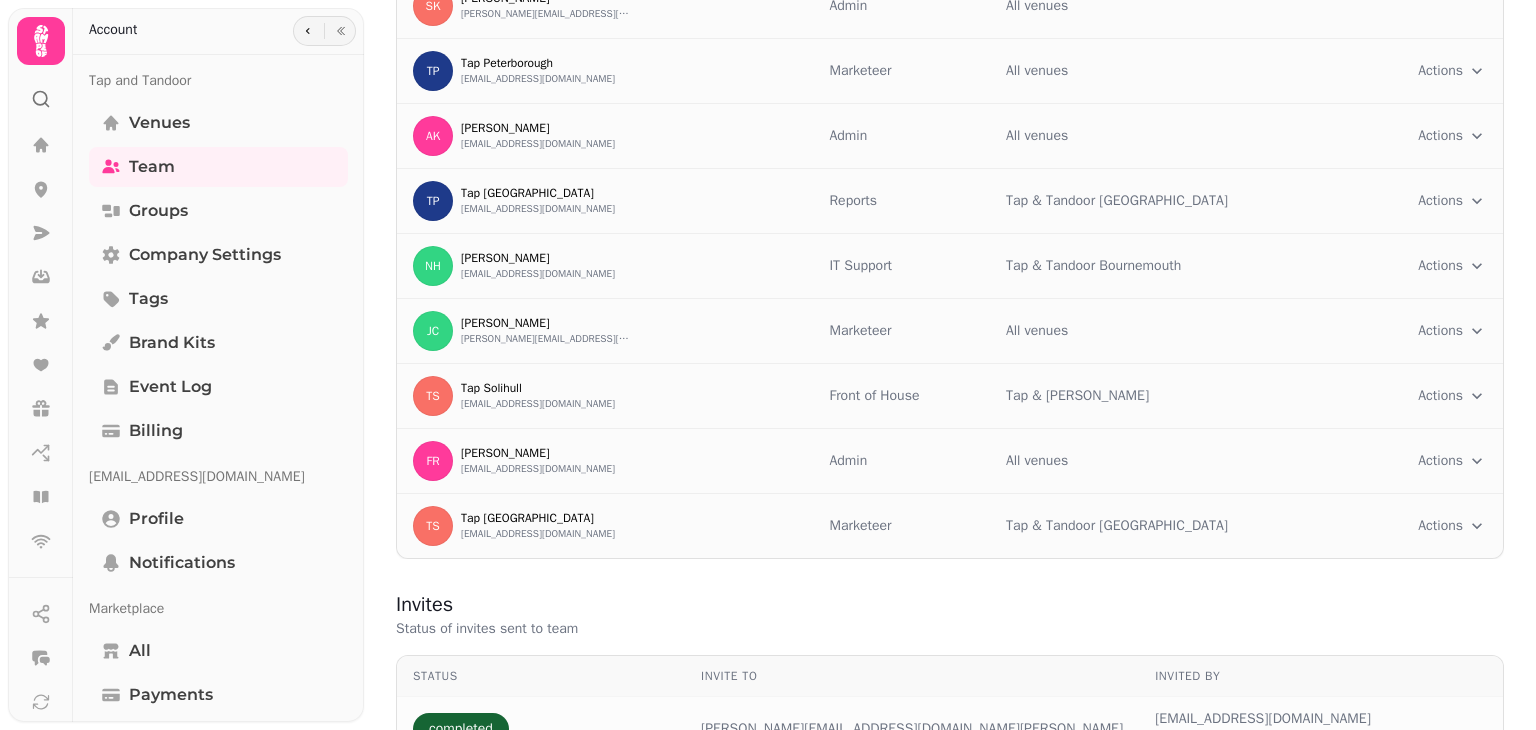click on "Team Add your team to access this organisation, teammates can have various roles and access to specific venues Account Role Venue SK [PERSON_NAME] [PERSON_NAME][EMAIL_ADDRESS][DOMAIN_NAME] Admin All venues [GEOGRAPHIC_DATA] [GEOGRAPHIC_DATA] [EMAIL_ADDRESS][DOMAIN_NAME] Marketeer All venues Actions Toggle menu AK [PERSON_NAME] [PERSON_NAME][EMAIL_ADDRESS][PERSON_NAME][DOMAIN_NAME] Admin All venues Actions Toggle menu TP Tap [GEOGRAPHIC_DATA] [EMAIL_ADDRESS][DOMAIN_NAME] Reports Tap & Tandoor Portsmouth Actions Toggle menu NH [PERSON_NAME] [EMAIL_ADDRESS][DOMAIN_NAME] IT Support Tap & Tandoor Bournemouth Actions Toggle menu [PERSON_NAME] Cheetham [EMAIL_ADDRESS][DOMAIN_NAME] Marketeer All venues Actions Toggle menu TS Tap Solihull [EMAIL_ADDRESS][DOMAIN_NAME] Front of House Tap & Tandoor Solihull Actions Toggle menu FR [PERSON_NAME] [EMAIL_ADDRESS][DOMAIN_NAME] Admin All venues Actions Toggle menu TS Tap [GEOGRAPHIC_DATA] [EMAIL_ADDRESS][DOMAIN_NAME] Marketeer Tap & Tandoor Southampton Actions Toggle menu Invites Status of invites sent to team Status Invite to Team" at bounding box center [768, 365] 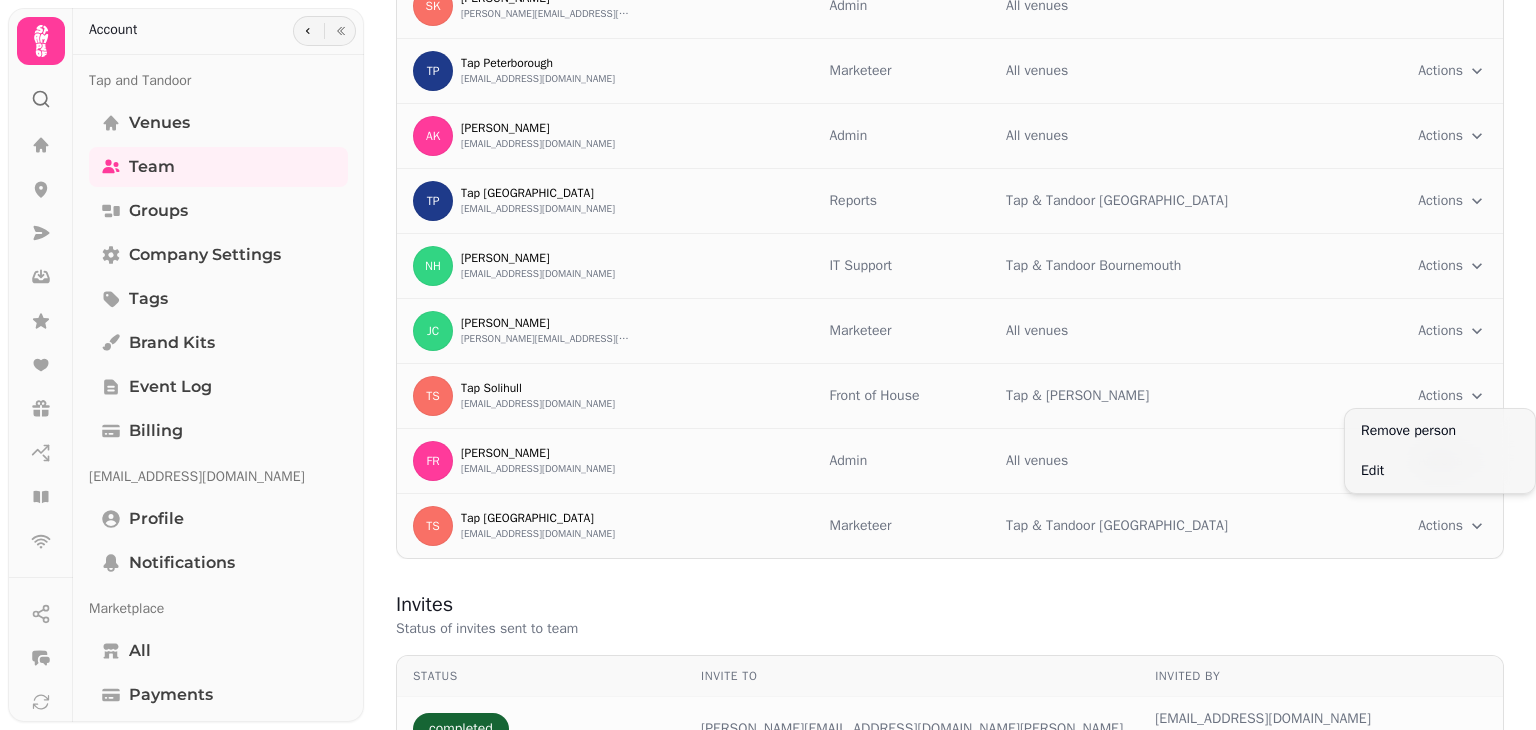 click on "Team Add your team to access this organisation, teammates can have various roles and access to specific venues Account Role Venue SK [PERSON_NAME] [PERSON_NAME][EMAIL_ADDRESS][DOMAIN_NAME] Admin All venues [GEOGRAPHIC_DATA] [GEOGRAPHIC_DATA] [EMAIL_ADDRESS][DOMAIN_NAME] Marketeer All venues Actions Toggle menu AK [PERSON_NAME] [PERSON_NAME][EMAIL_ADDRESS][PERSON_NAME][DOMAIN_NAME] Admin All venues Actions Toggle menu TP Tap [GEOGRAPHIC_DATA] [EMAIL_ADDRESS][DOMAIN_NAME] Reports Tap & Tandoor Portsmouth Actions Toggle menu NH [PERSON_NAME] [EMAIL_ADDRESS][DOMAIN_NAME] IT Support Tap & Tandoor Bournemouth Actions Toggle menu [PERSON_NAME] Cheetham [EMAIL_ADDRESS][DOMAIN_NAME] Marketeer All venues Actions Toggle menu TS Tap Solihull [EMAIL_ADDRESS][DOMAIN_NAME] Front of House Tap & Tandoor Solihull Actions Toggle menu FR [PERSON_NAME] [EMAIL_ADDRESS][DOMAIN_NAME] Admin All venues Actions Toggle menu TS Tap [GEOGRAPHIC_DATA] [EMAIL_ADDRESS][DOMAIN_NAME] Marketeer Tap & Tandoor Southampton Actions Toggle menu Invites Status of invites sent to team Status Invite to Team" at bounding box center [768, 365] 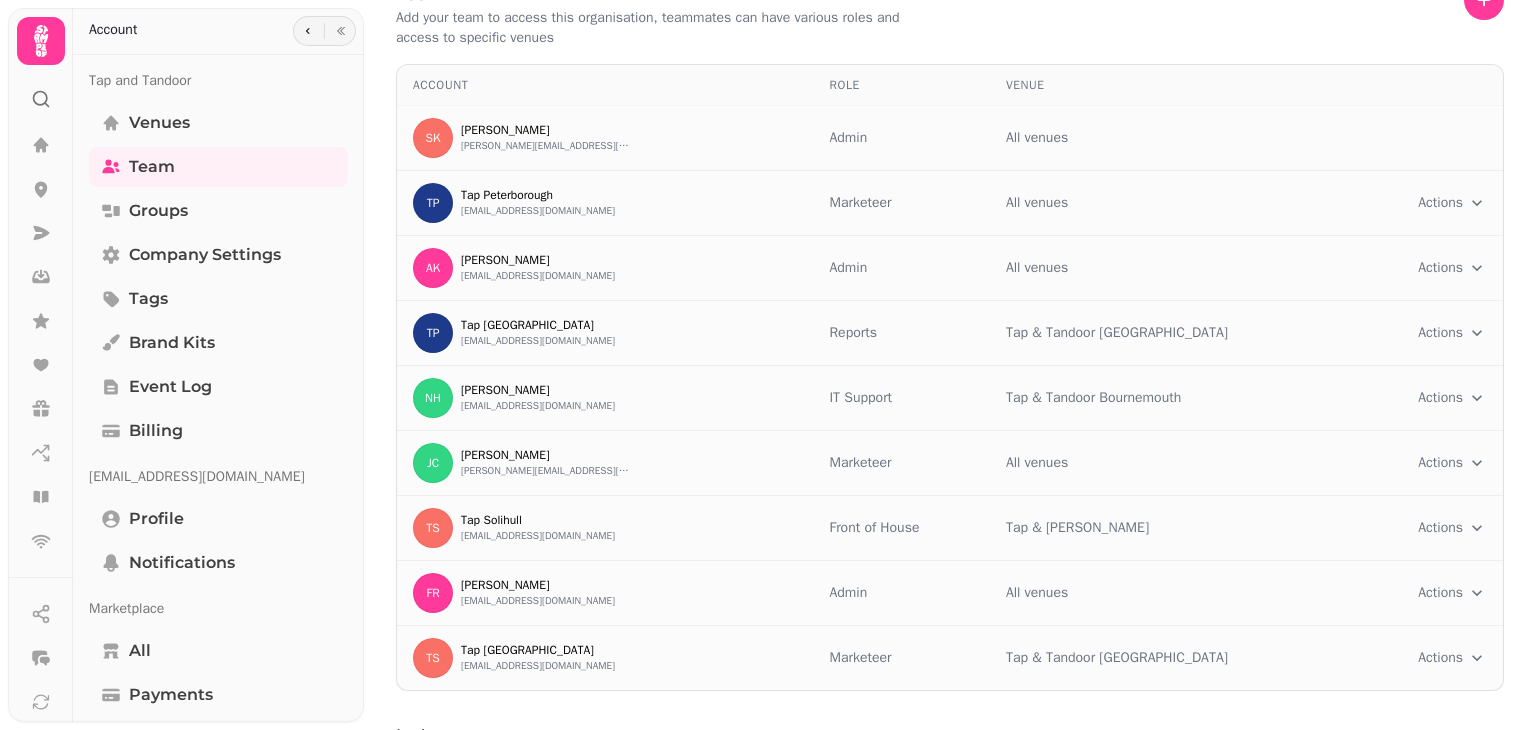 scroll, scrollTop: 0, scrollLeft: 0, axis: both 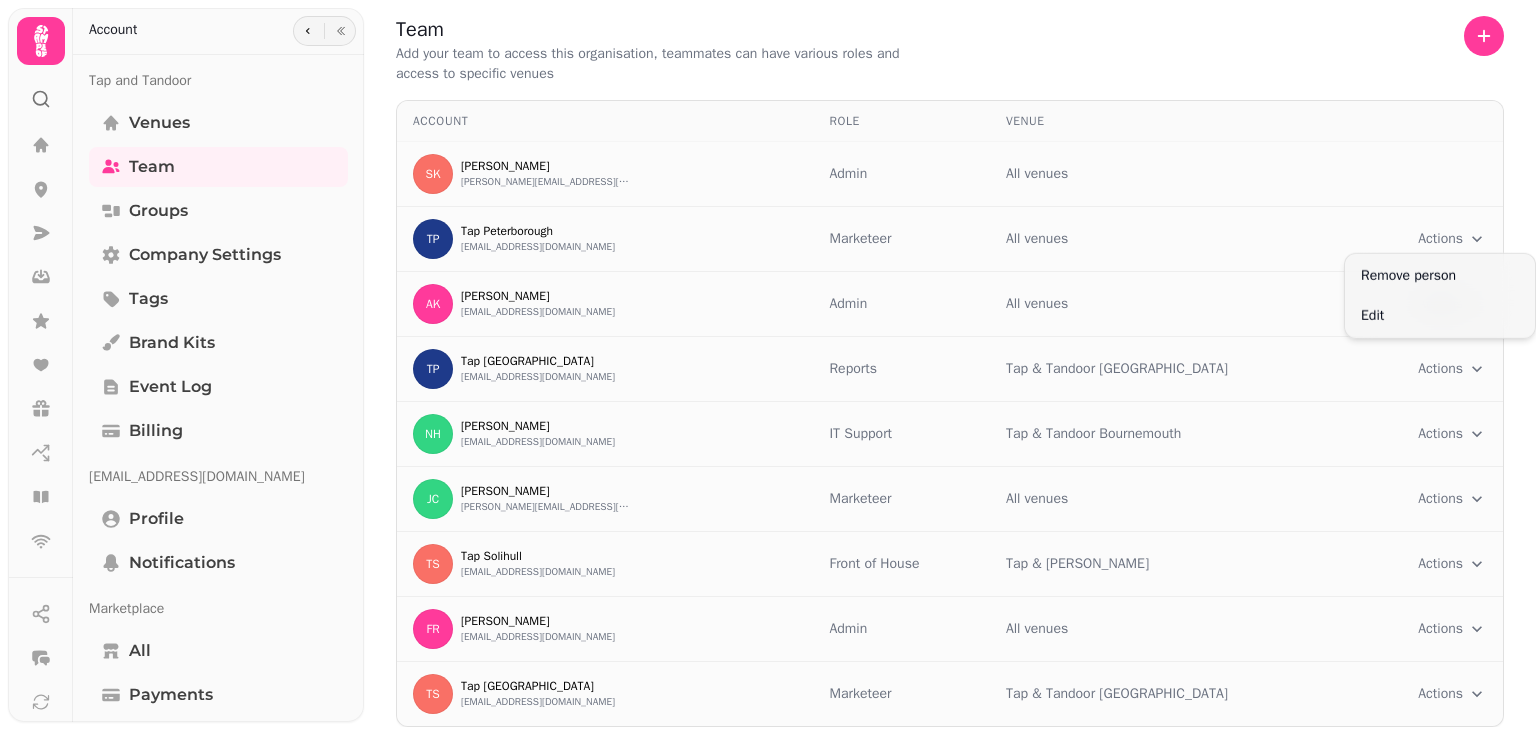 click on "Team Add your team to access this organisation, teammates can have various roles and access to specific venues Account Role Venue SK [PERSON_NAME] [PERSON_NAME][EMAIL_ADDRESS][DOMAIN_NAME] Admin All venues [GEOGRAPHIC_DATA] [GEOGRAPHIC_DATA] [EMAIL_ADDRESS][DOMAIN_NAME] Marketeer All venues Actions Toggle menu AK [PERSON_NAME] [PERSON_NAME][EMAIL_ADDRESS][PERSON_NAME][DOMAIN_NAME] Admin All venues Actions Toggle menu TP Tap [GEOGRAPHIC_DATA] [EMAIL_ADDRESS][DOMAIN_NAME] Reports Tap & Tandoor Portsmouth Actions Toggle menu NH [PERSON_NAME] [EMAIL_ADDRESS][DOMAIN_NAME] IT Support Tap & Tandoor Bournemouth Actions Toggle menu [PERSON_NAME] Cheetham [EMAIL_ADDRESS][DOMAIN_NAME] Marketeer All venues Actions Toggle menu TS Tap Solihull [EMAIL_ADDRESS][DOMAIN_NAME] Front of House Tap & Tandoor Solihull Actions Toggle menu FR [PERSON_NAME] [EMAIL_ADDRESS][DOMAIN_NAME] Admin All venues Actions Toggle menu TS Tap [GEOGRAPHIC_DATA] [EMAIL_ADDRESS][DOMAIN_NAME] Marketeer Tap & Tandoor Southampton Actions Toggle menu Invites Status of invites sent to team Status Invite to Team" at bounding box center (768, 365) 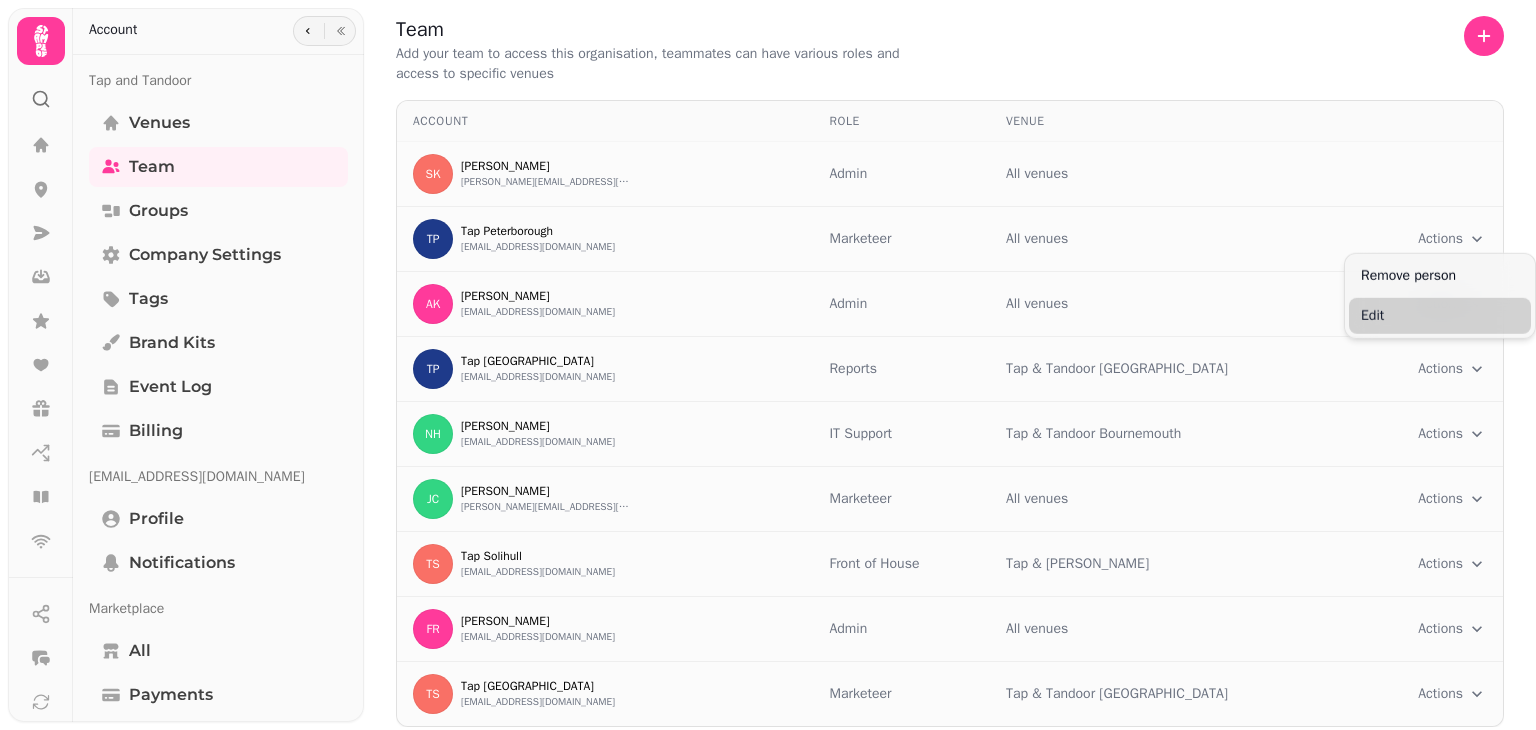 click on "Edit" at bounding box center [1440, 316] 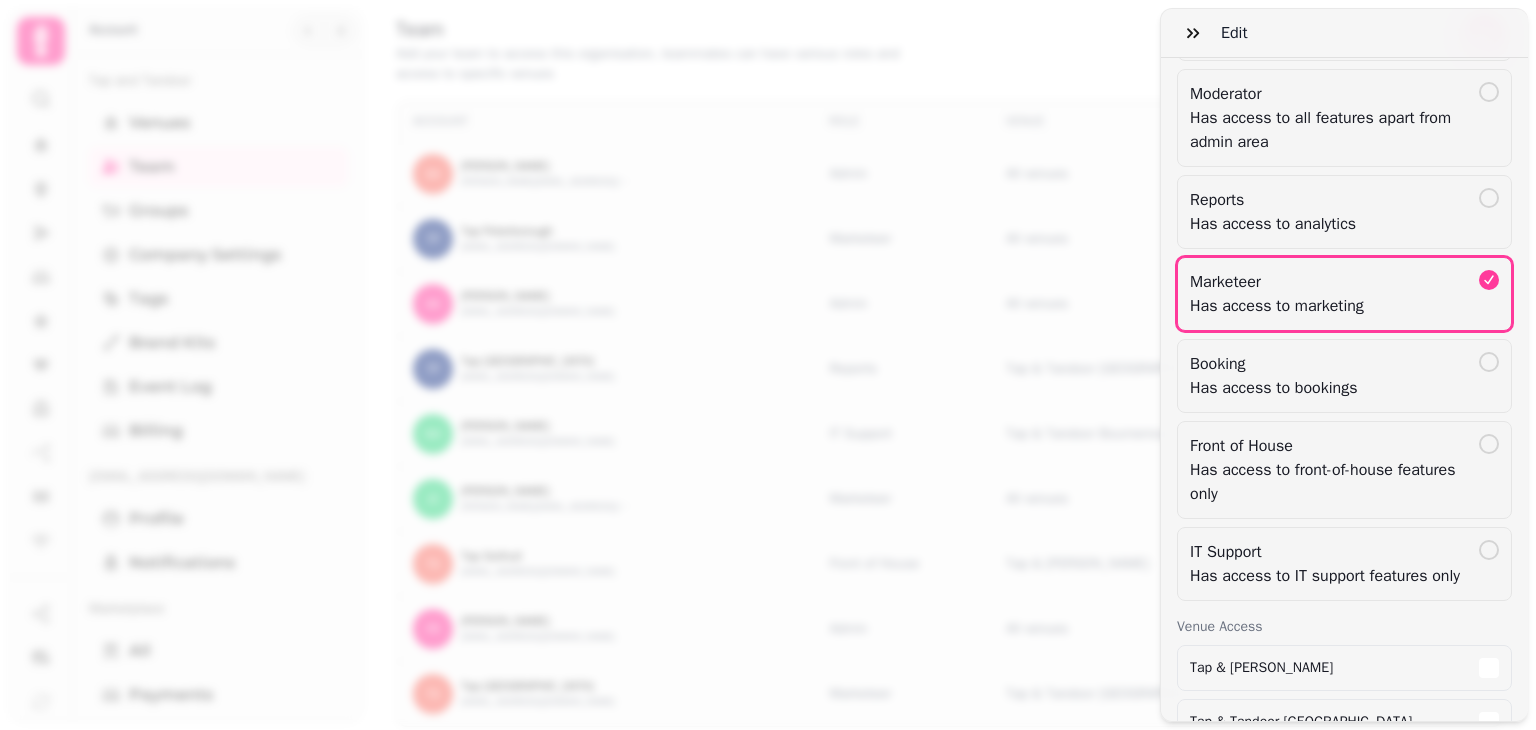 scroll, scrollTop: 427, scrollLeft: 0, axis: vertical 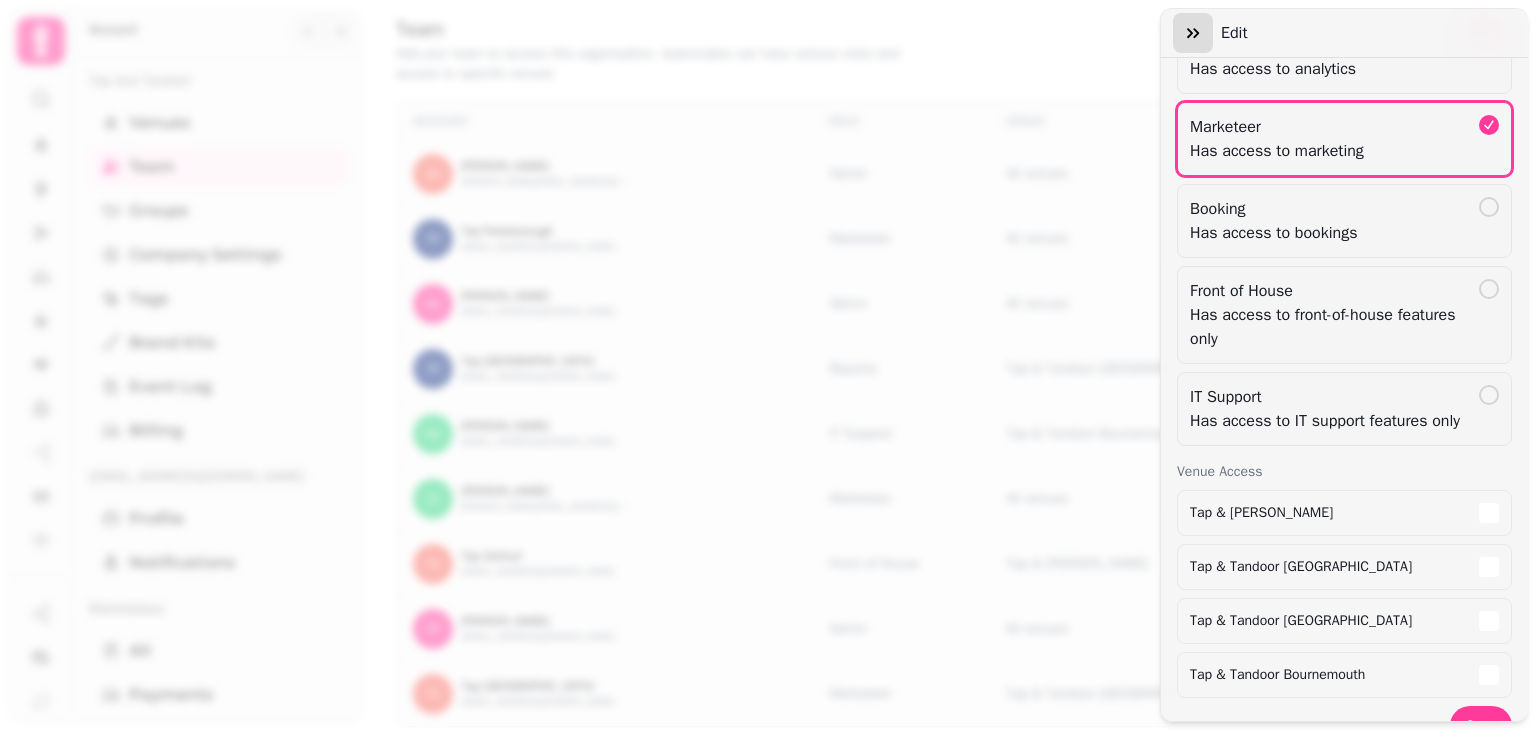 click 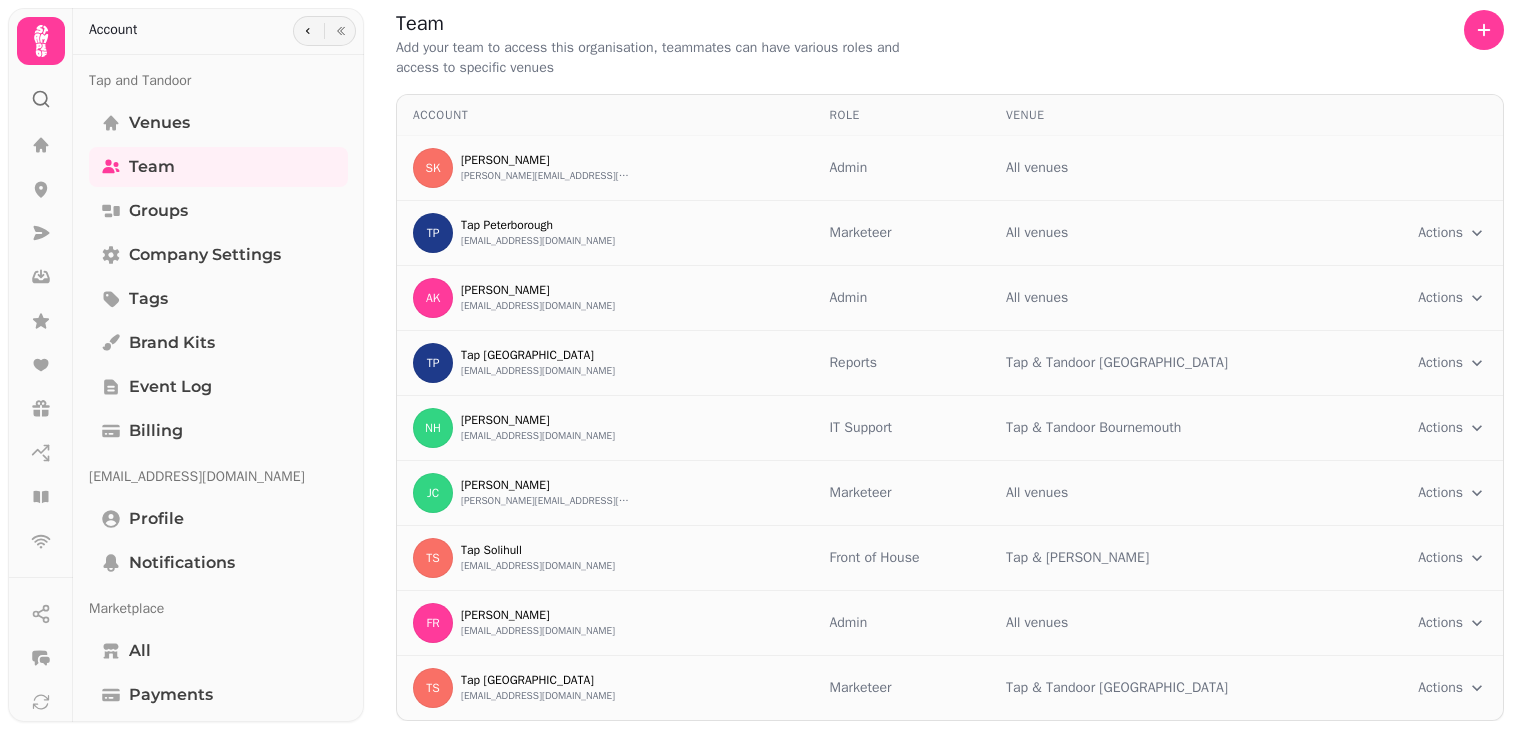 scroll, scrollTop: 0, scrollLeft: 0, axis: both 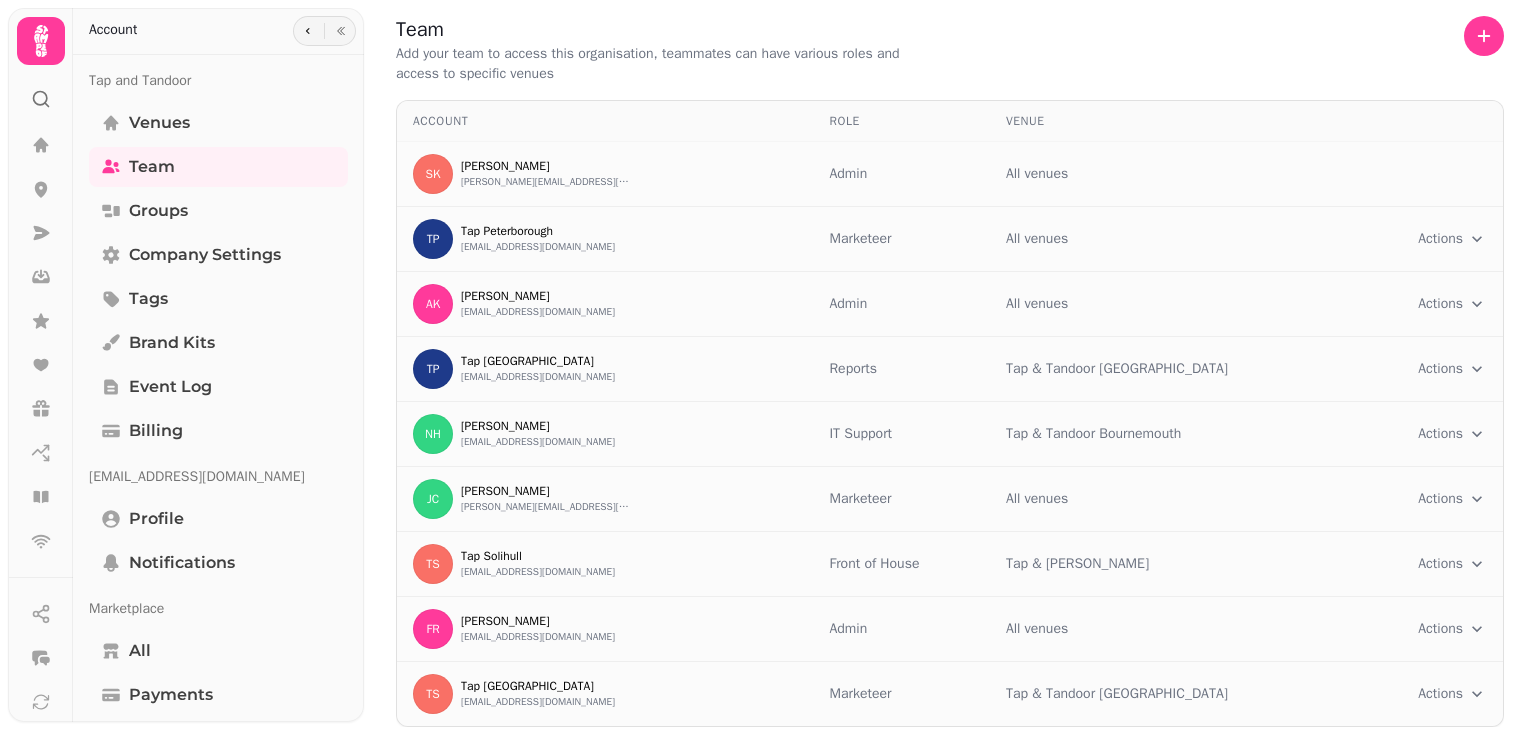 click on "Team Add your team to access this organisation, teammates can have various roles and access to specific venues Account Role Venue SK [PERSON_NAME] [PERSON_NAME][EMAIL_ADDRESS][DOMAIN_NAME] Admin All venues [GEOGRAPHIC_DATA] [GEOGRAPHIC_DATA] [EMAIL_ADDRESS][DOMAIN_NAME] Marketeer All venues Actions Toggle menu AK [PERSON_NAME] [PERSON_NAME][EMAIL_ADDRESS][PERSON_NAME][DOMAIN_NAME] Admin All venues Actions Toggle menu TP Tap [GEOGRAPHIC_DATA] [EMAIL_ADDRESS][DOMAIN_NAME] Reports Tap & Tandoor Portsmouth Actions Toggle menu NH [PERSON_NAME] [EMAIL_ADDRESS][DOMAIN_NAME] IT Support Tap & Tandoor Bournemouth Actions Toggle menu [PERSON_NAME] Cheetham [EMAIL_ADDRESS][DOMAIN_NAME] Marketeer All venues Actions Toggle menu TS Tap Solihull [EMAIL_ADDRESS][DOMAIN_NAME] Front of House Tap & Tandoor Solihull Actions Toggle menu FR [PERSON_NAME] [EMAIL_ADDRESS][DOMAIN_NAME] Admin All venues Actions Toggle menu TS Tap [GEOGRAPHIC_DATA] [EMAIL_ADDRESS][DOMAIN_NAME] Marketeer Tap & Tandoor Southampton Actions Toggle menu Invites Status of invites sent to team Status Invite to Team" at bounding box center [768, 365] 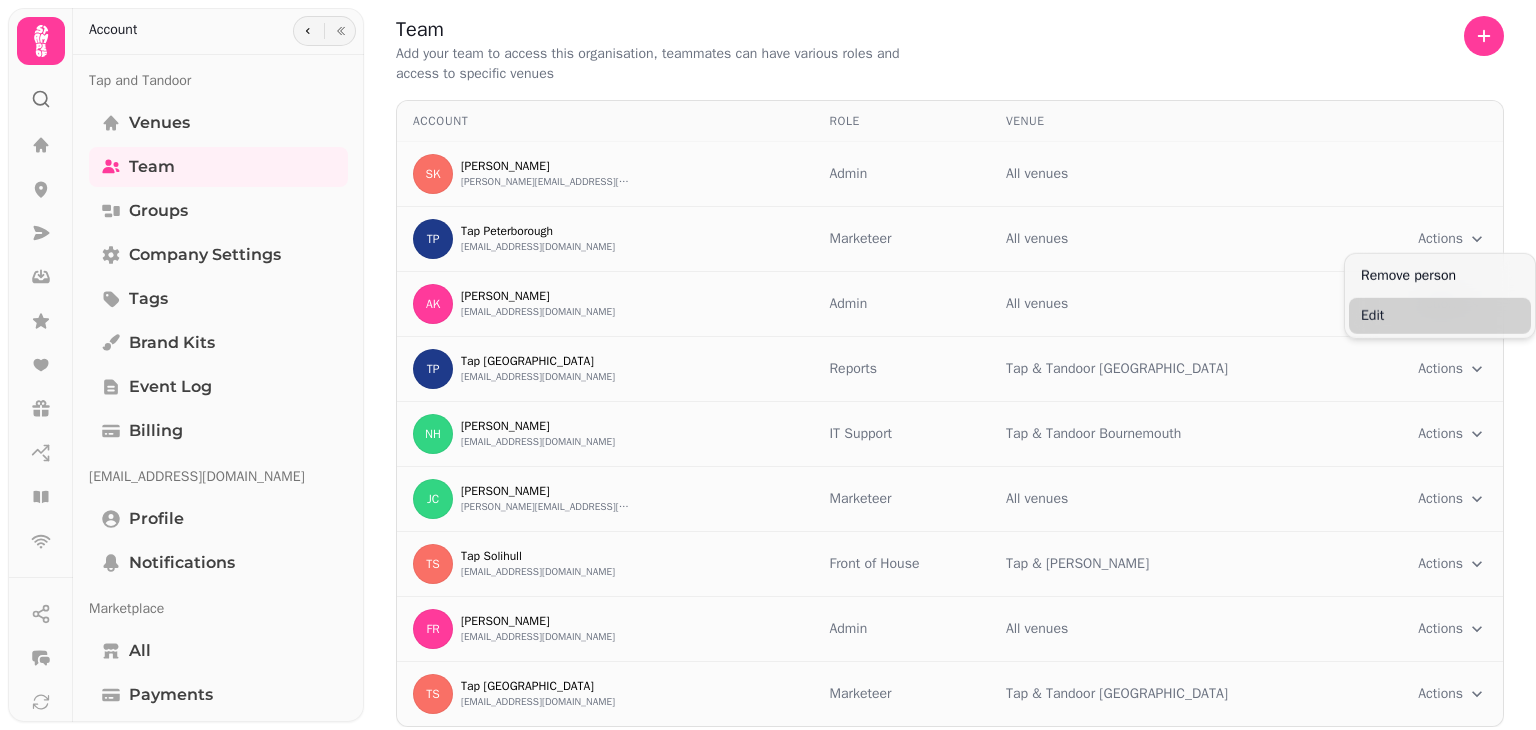 click on "Edit" at bounding box center [1440, 316] 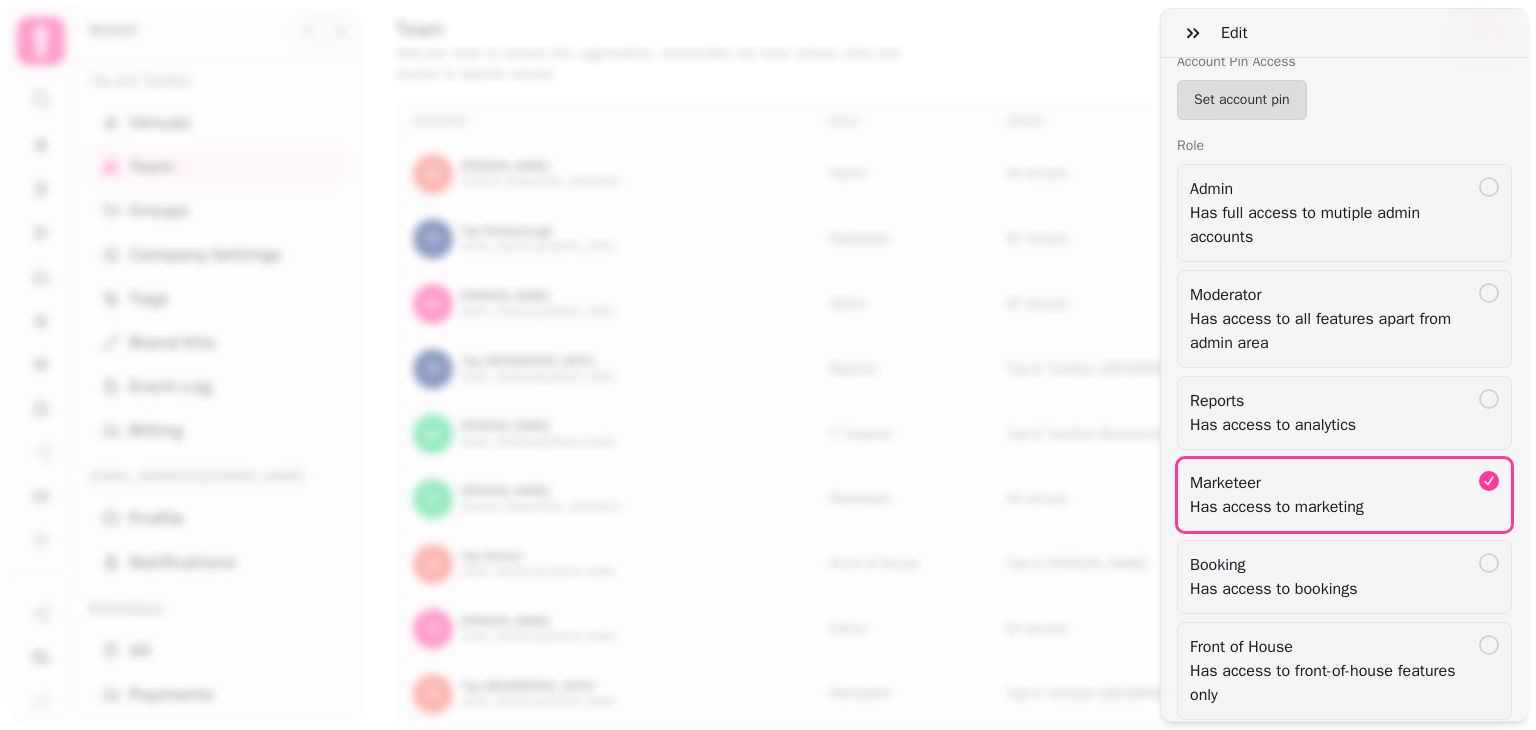 scroll, scrollTop: 0, scrollLeft: 0, axis: both 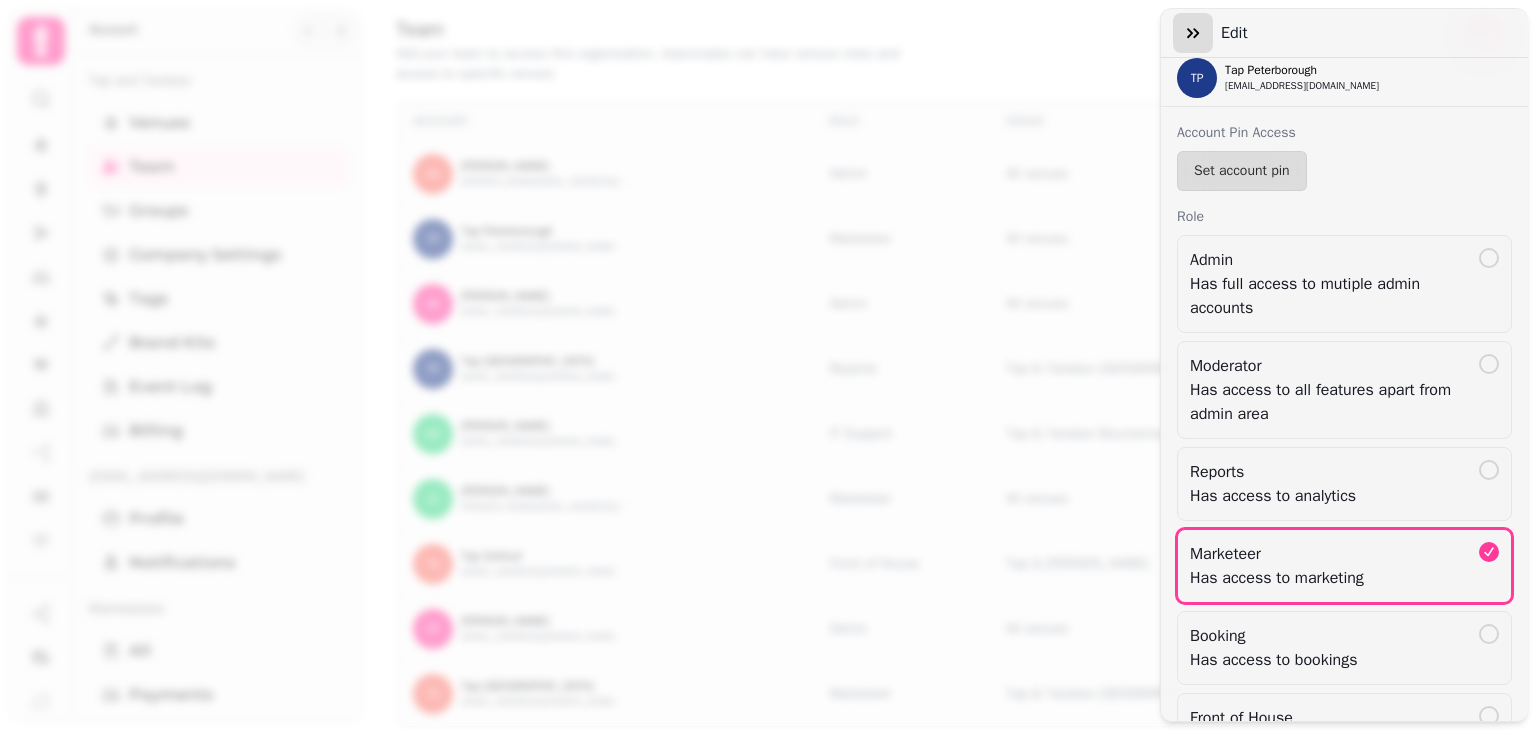 click 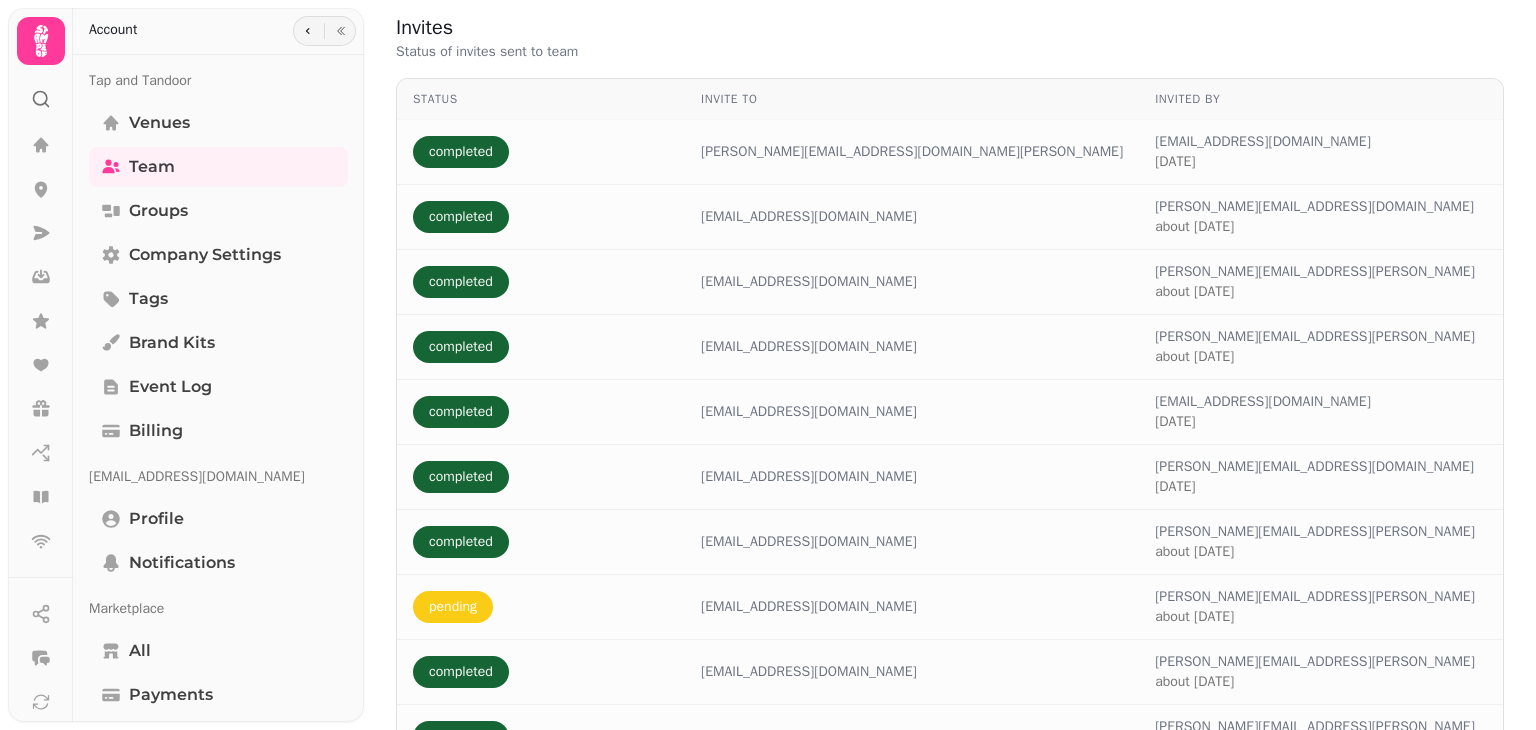 scroll, scrollTop: 796, scrollLeft: 0, axis: vertical 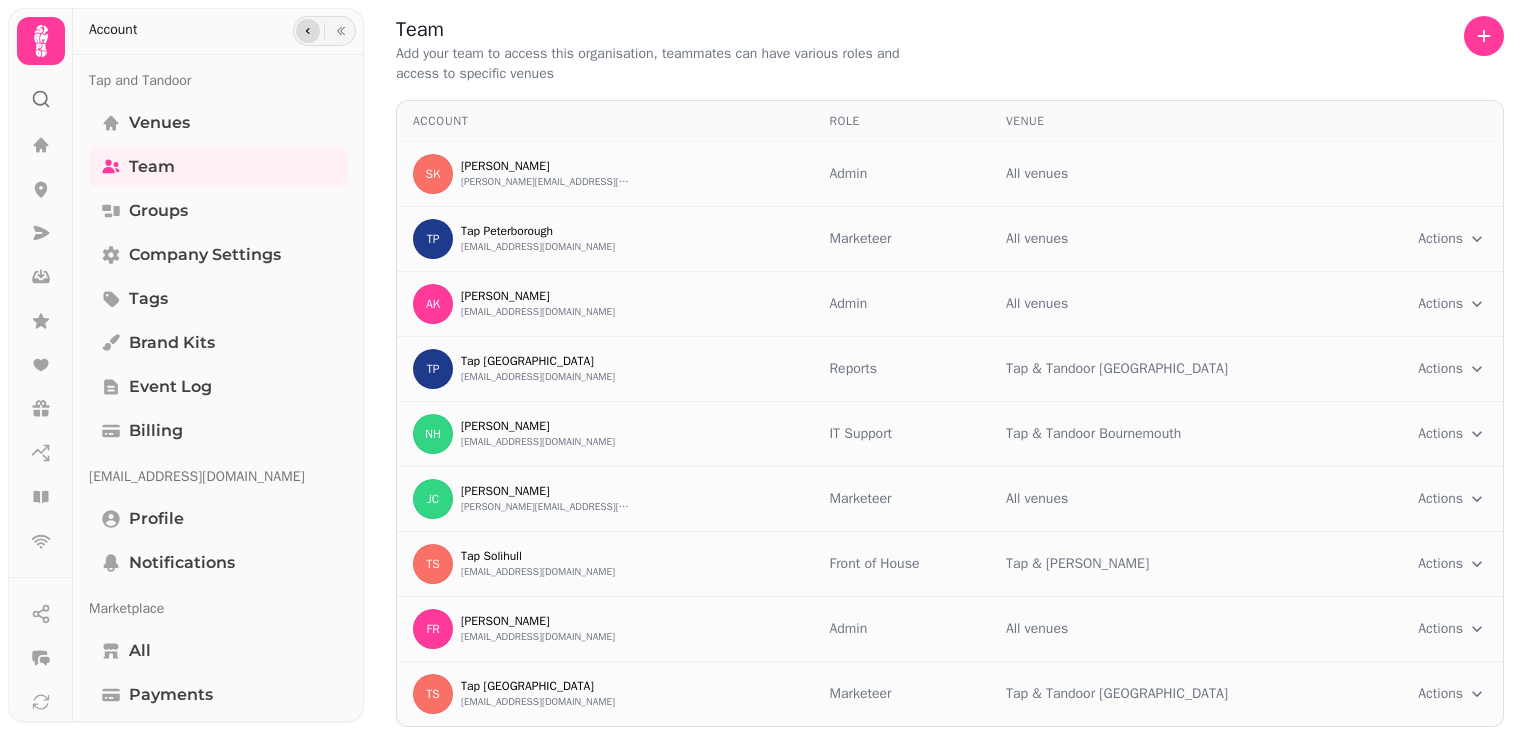 click 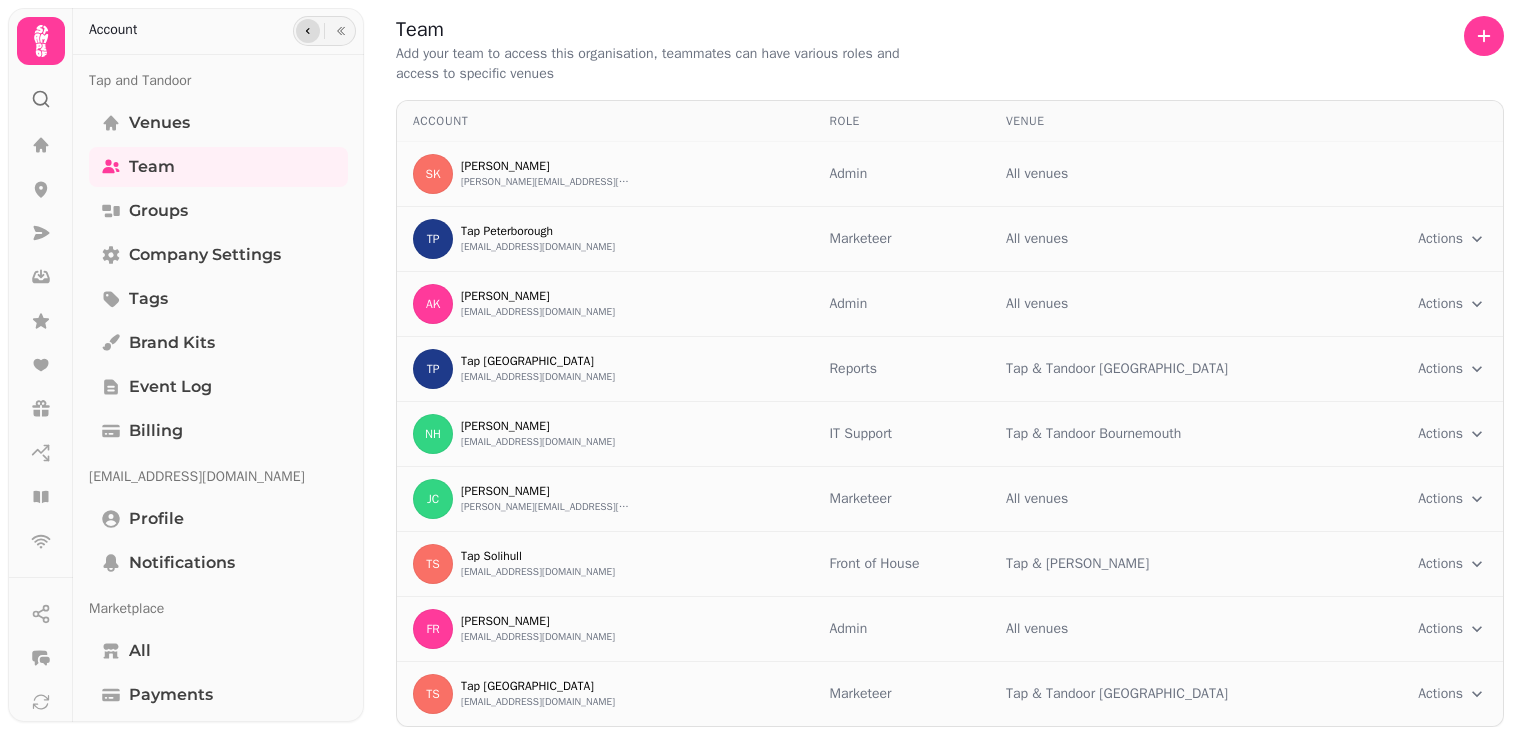click 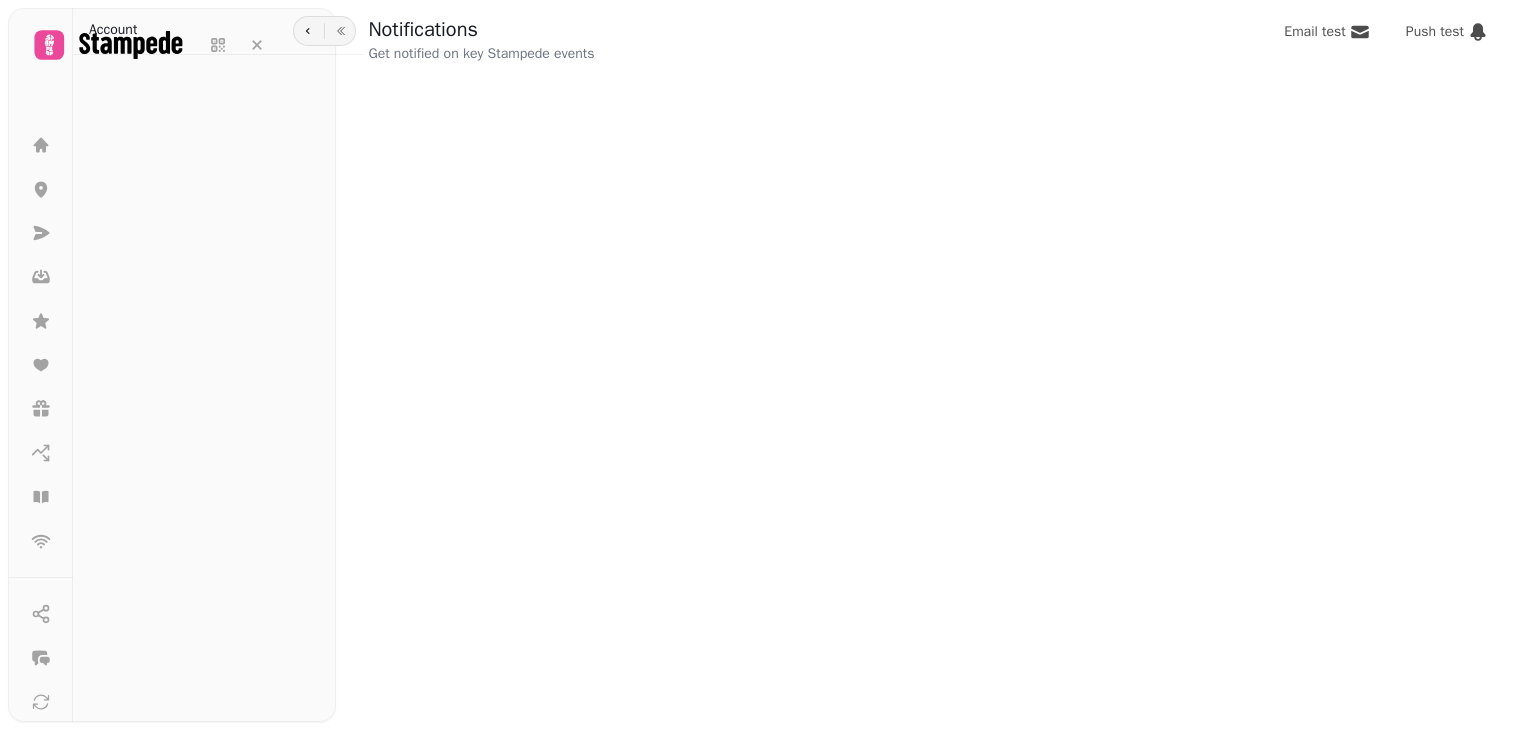 scroll, scrollTop: 0, scrollLeft: 0, axis: both 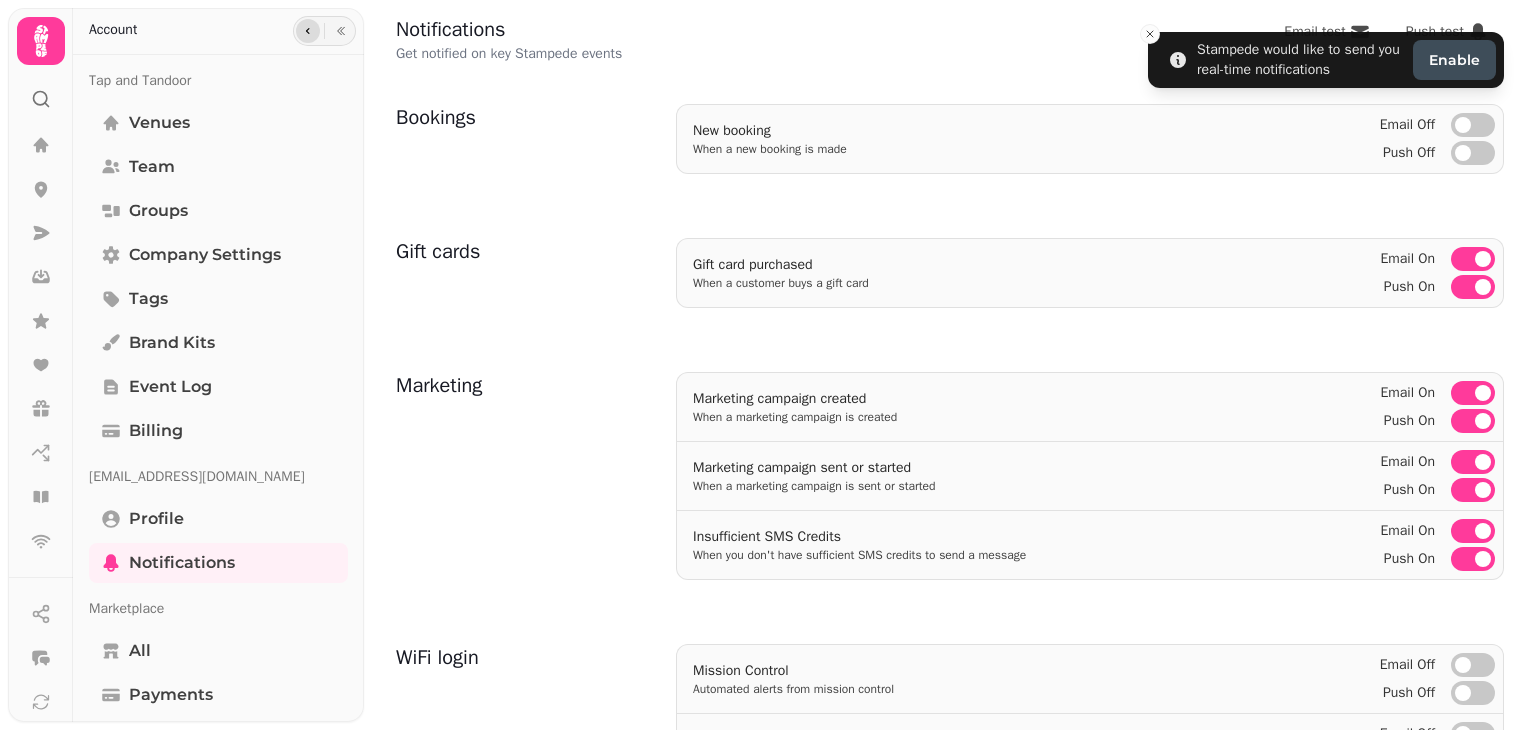 click at bounding box center (308, 31) 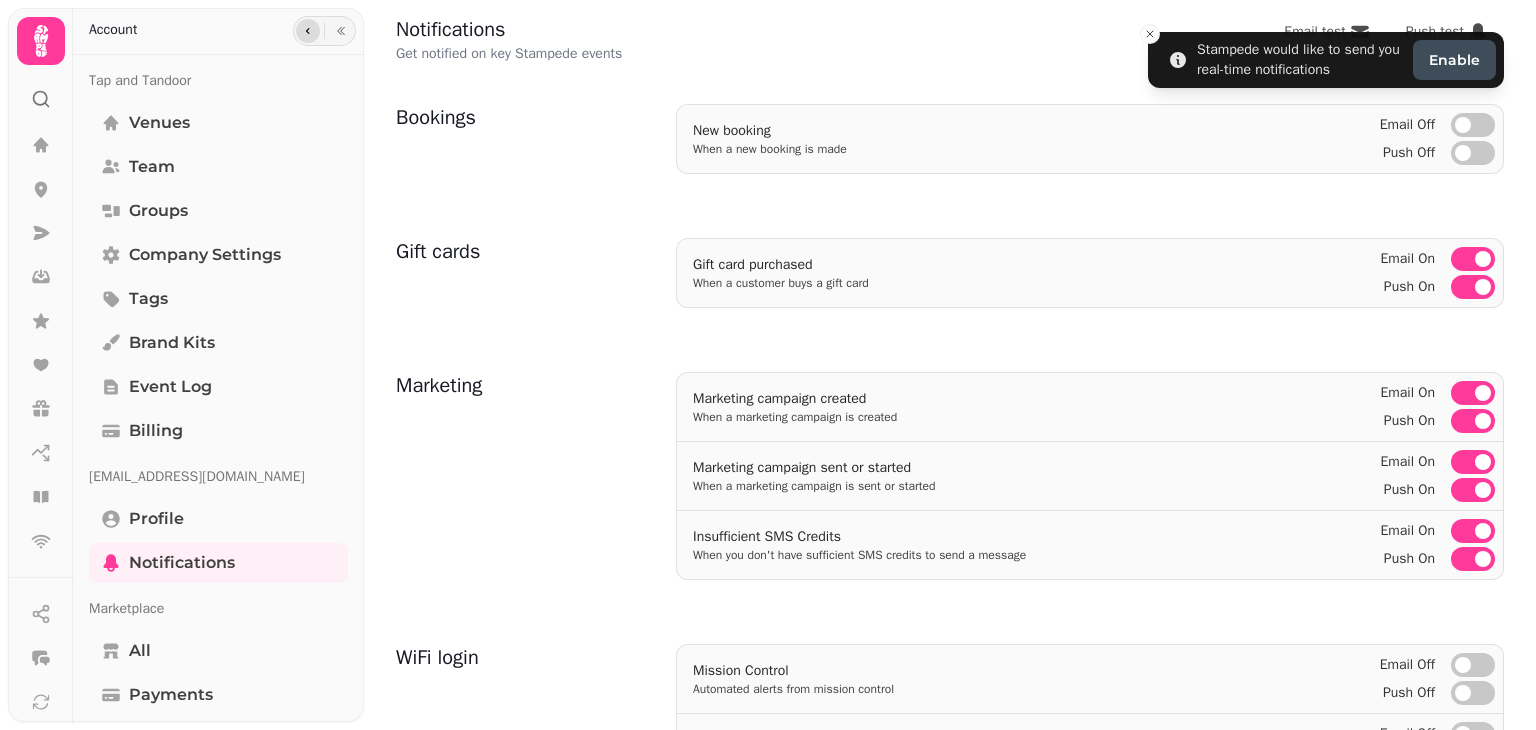 click 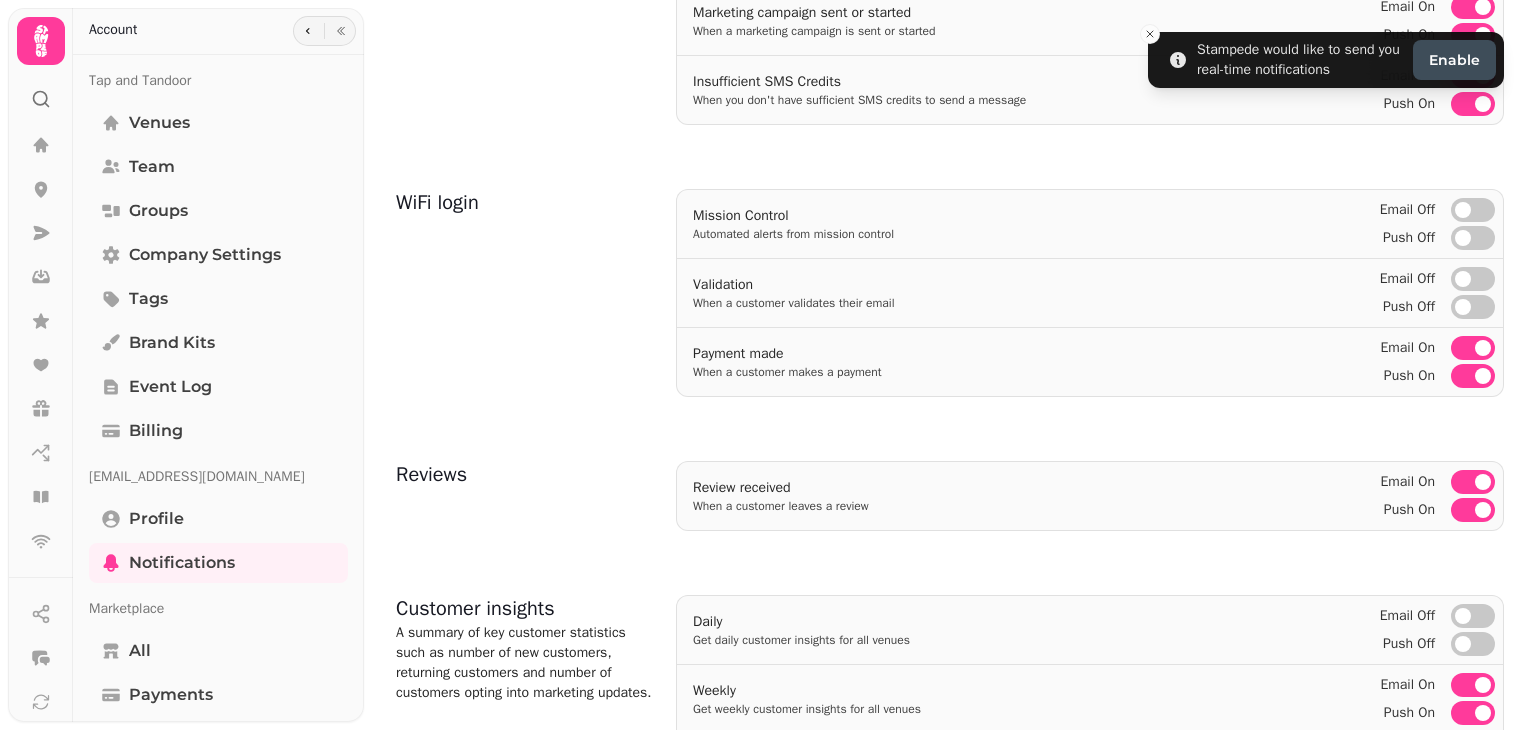 scroll, scrollTop: 0, scrollLeft: 0, axis: both 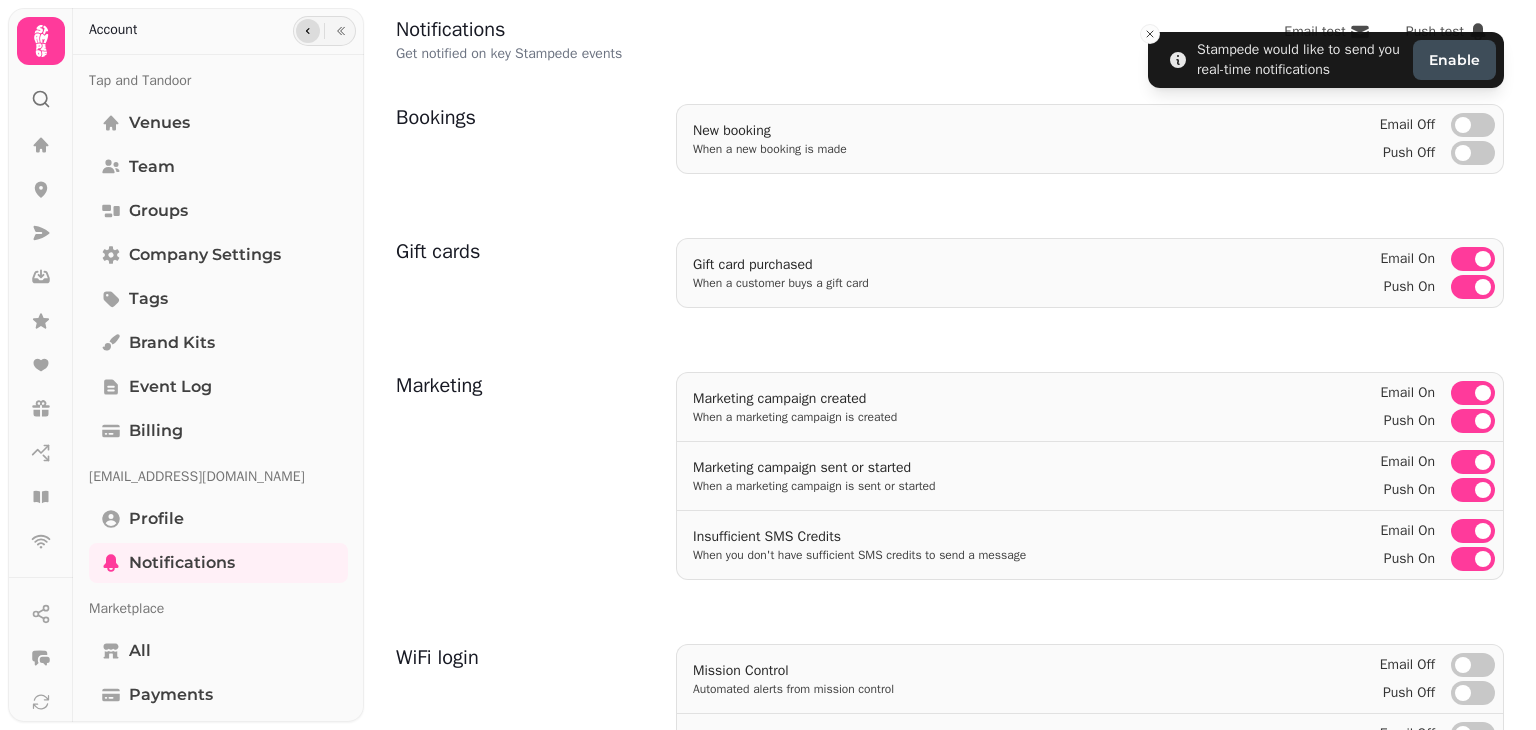 click 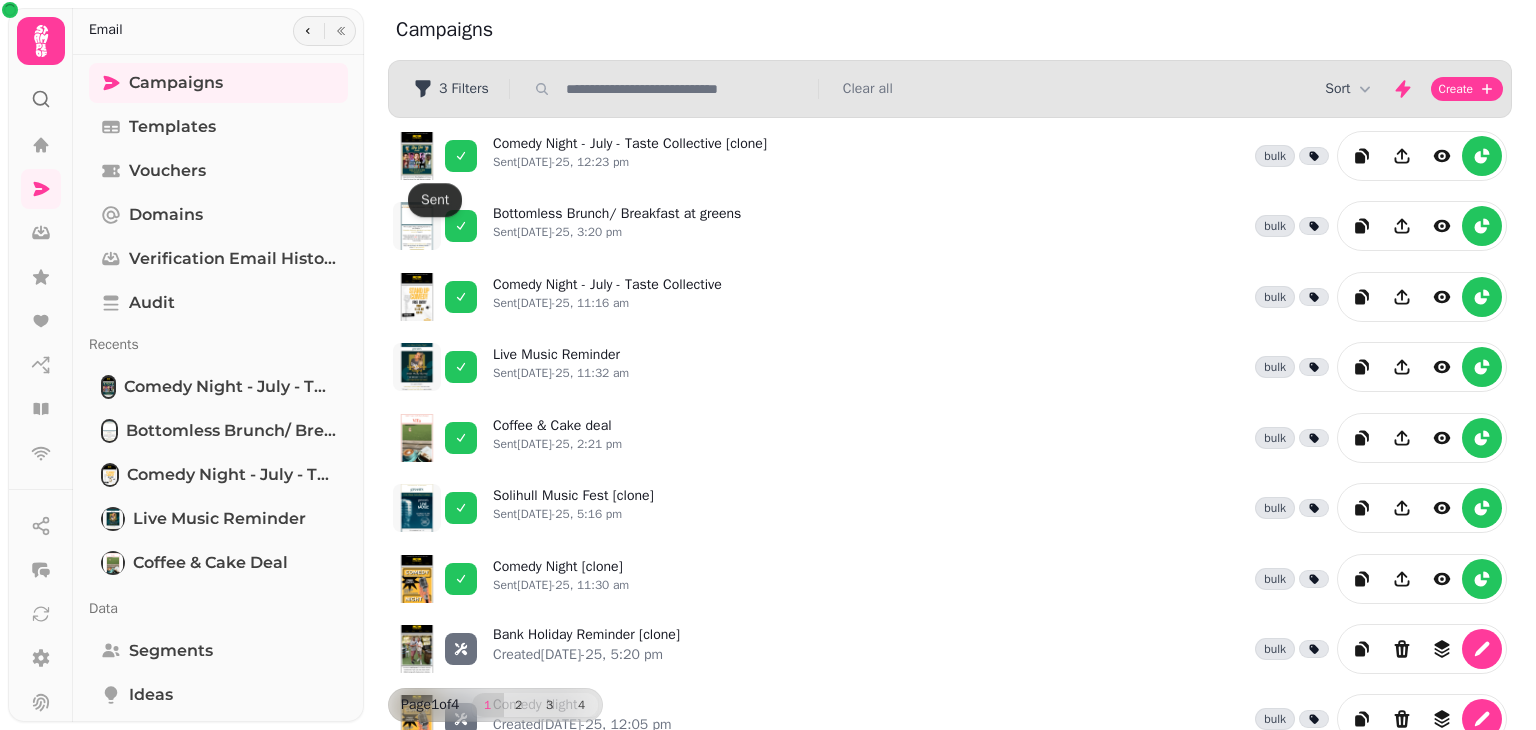 scroll, scrollTop: 0, scrollLeft: 0, axis: both 